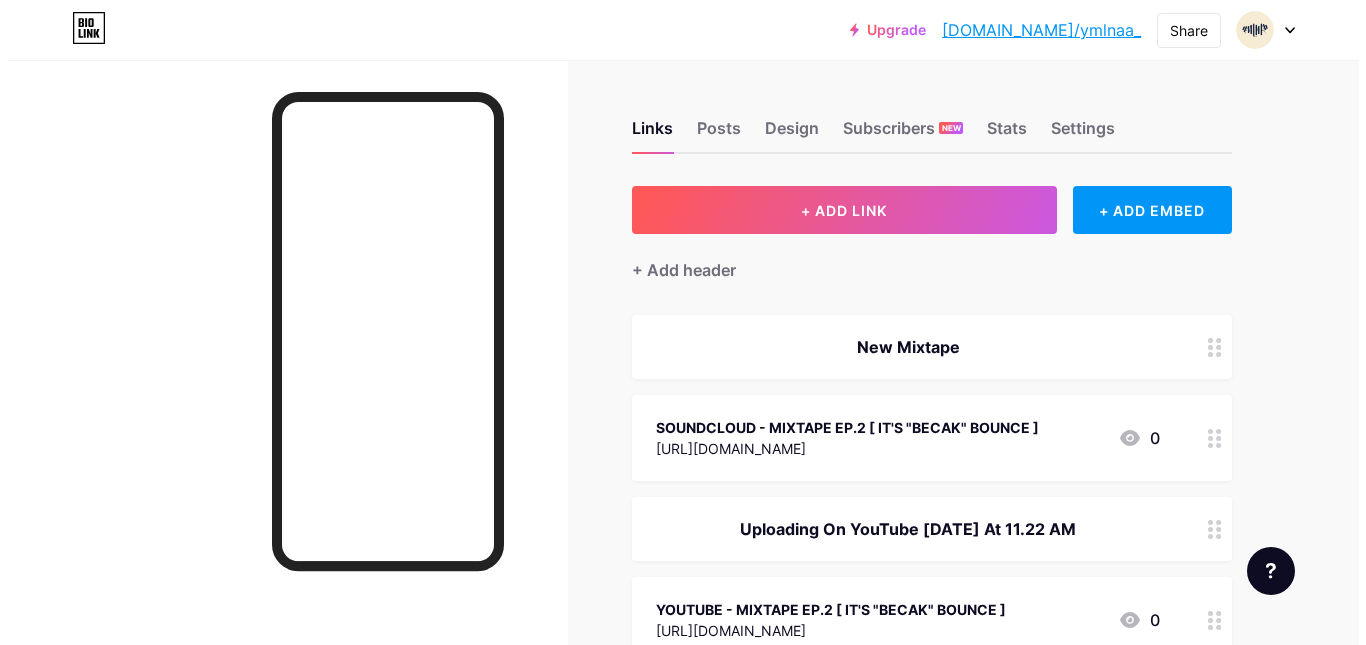 scroll, scrollTop: 0, scrollLeft: 0, axis: both 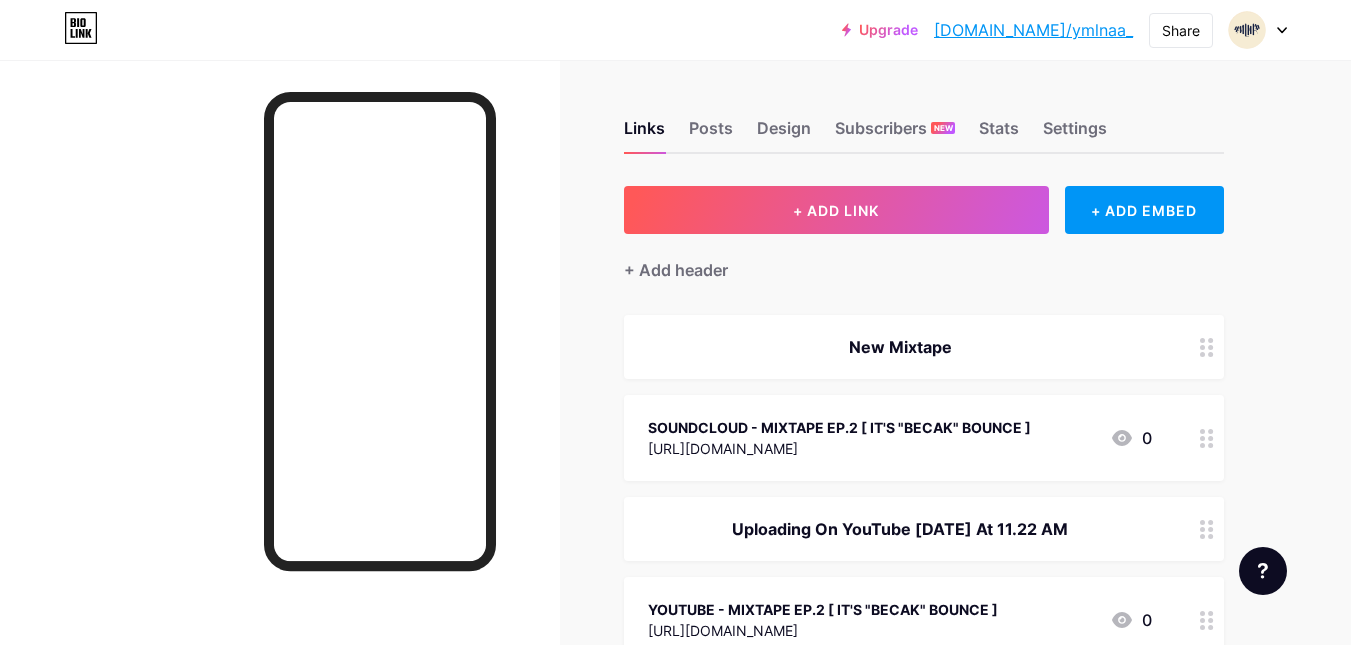 click on "[URL][DOMAIN_NAME]" at bounding box center (839, 448) 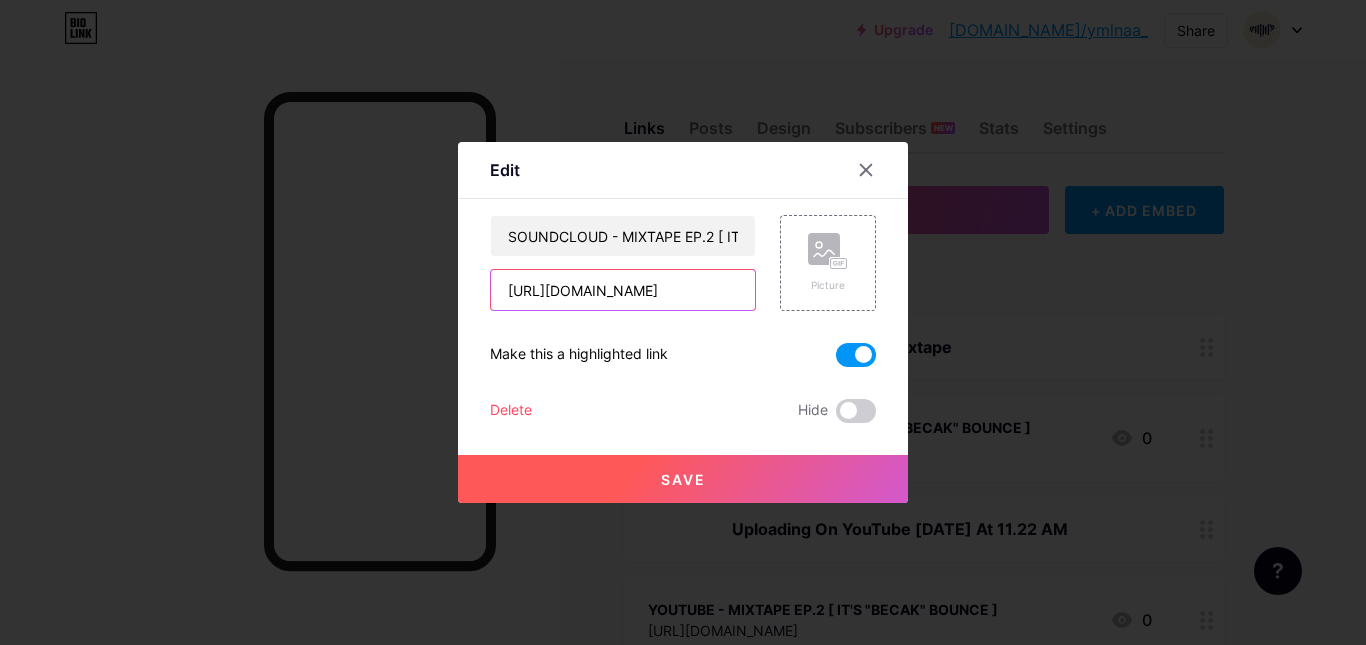 click on "[URL][DOMAIN_NAME]" at bounding box center (623, 290) 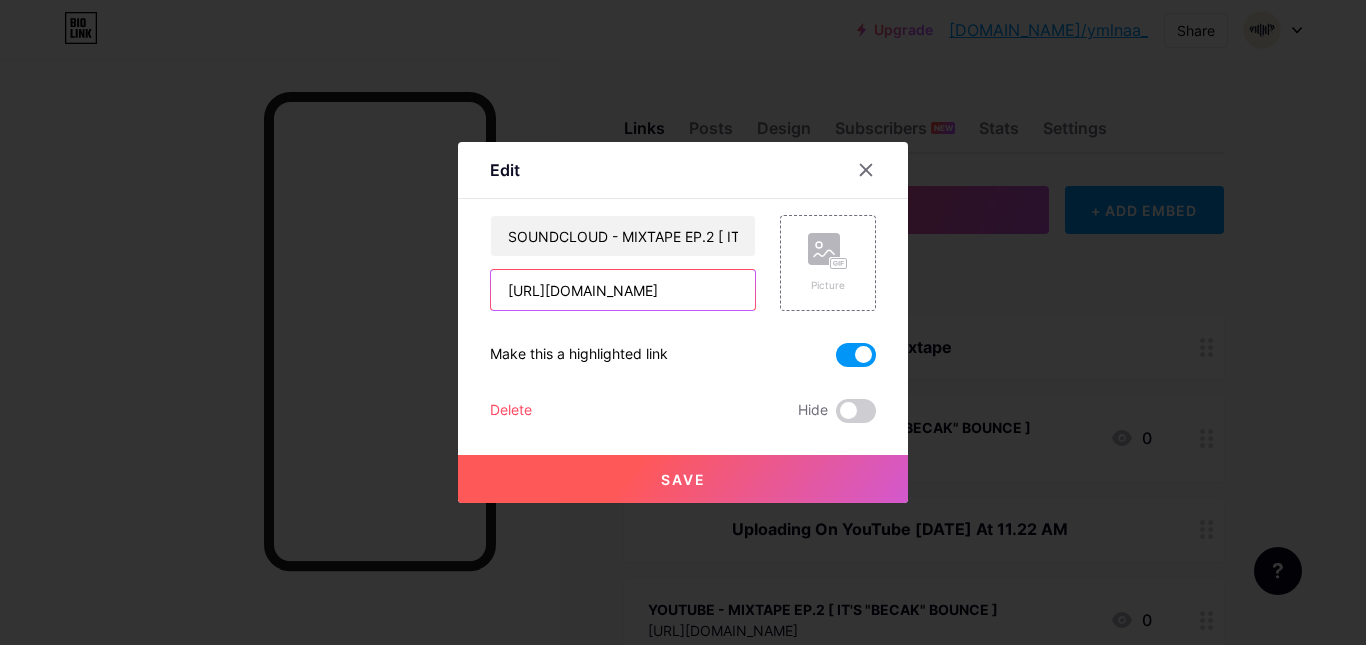 scroll, scrollTop: 0, scrollLeft: 209, axis: horizontal 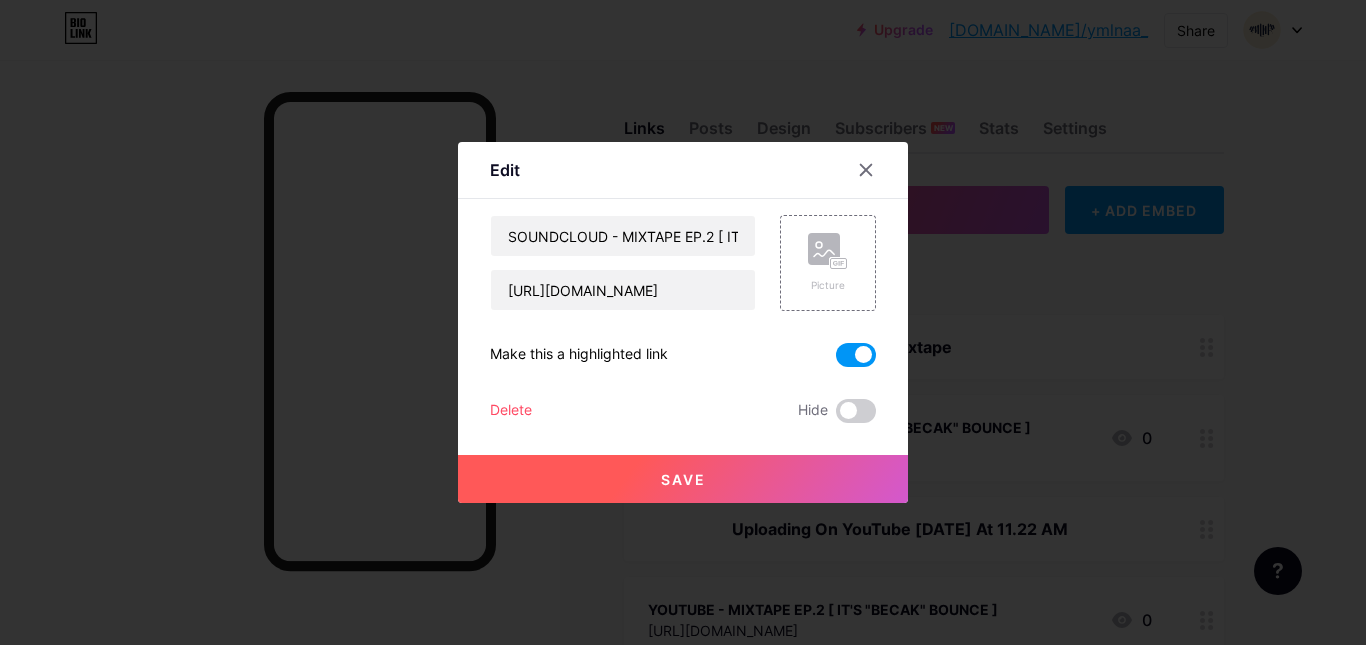 click on "Save" at bounding box center (683, 479) 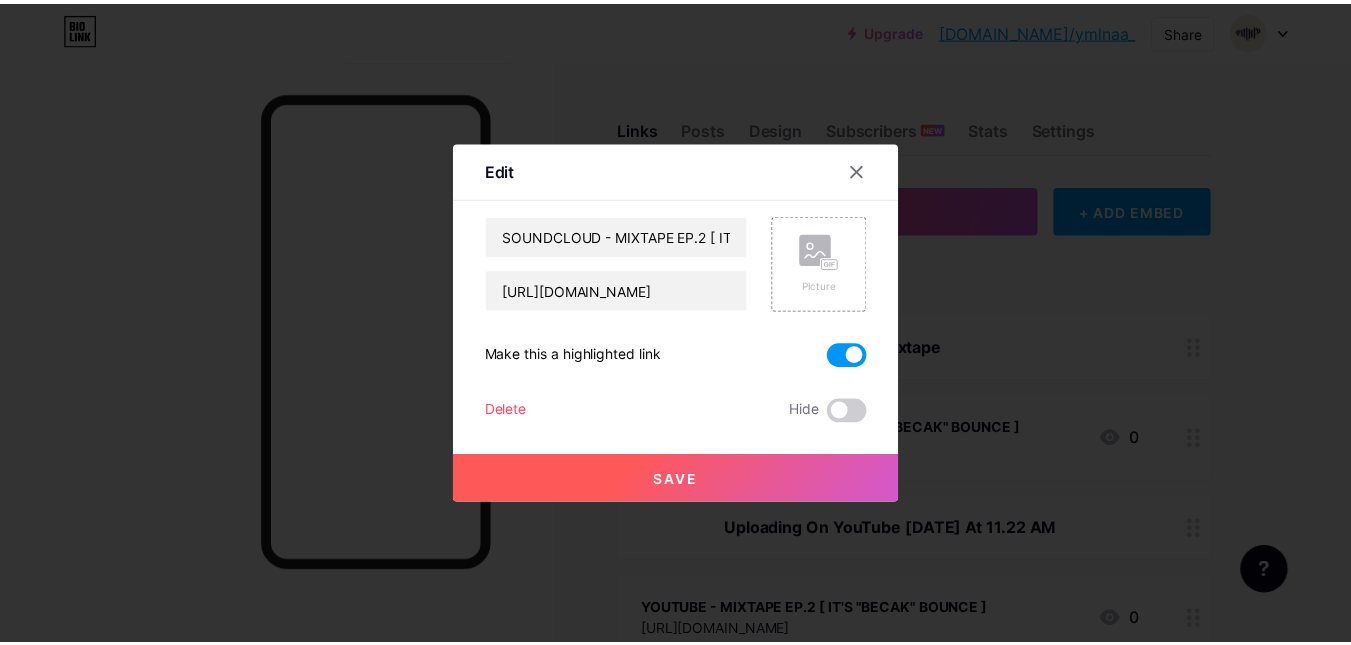 scroll, scrollTop: 0, scrollLeft: 0, axis: both 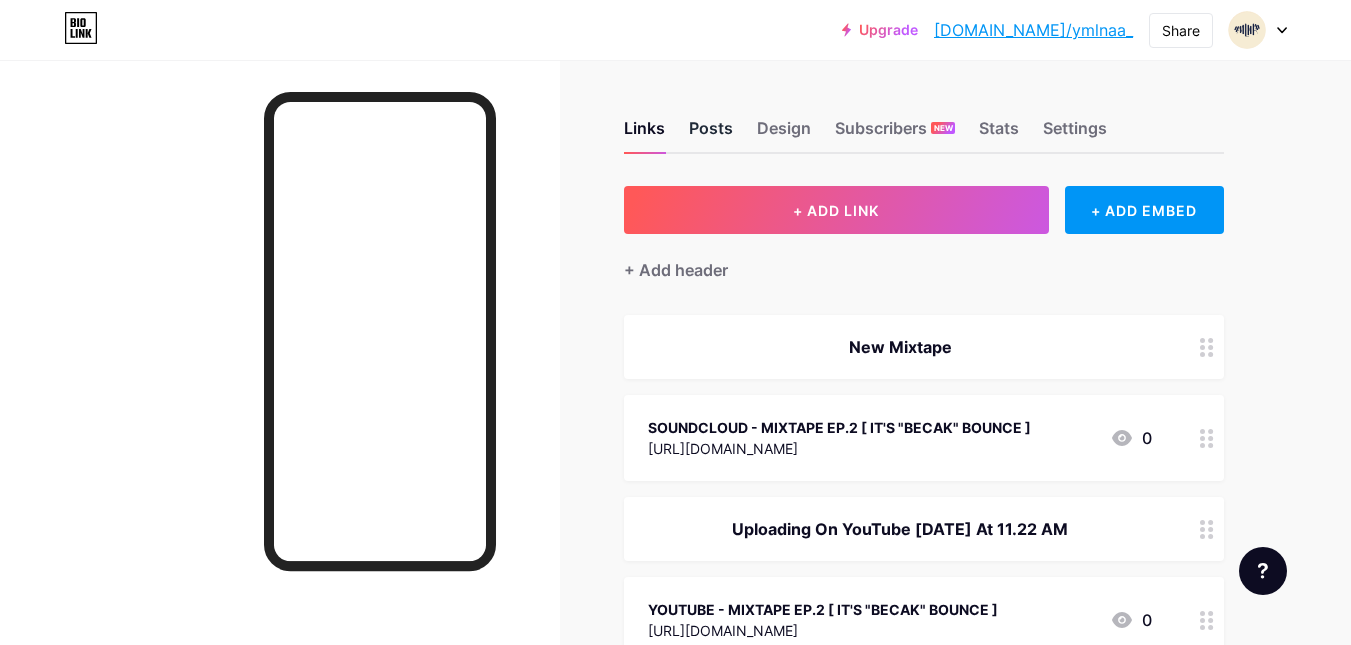 click on "Posts" at bounding box center (711, 134) 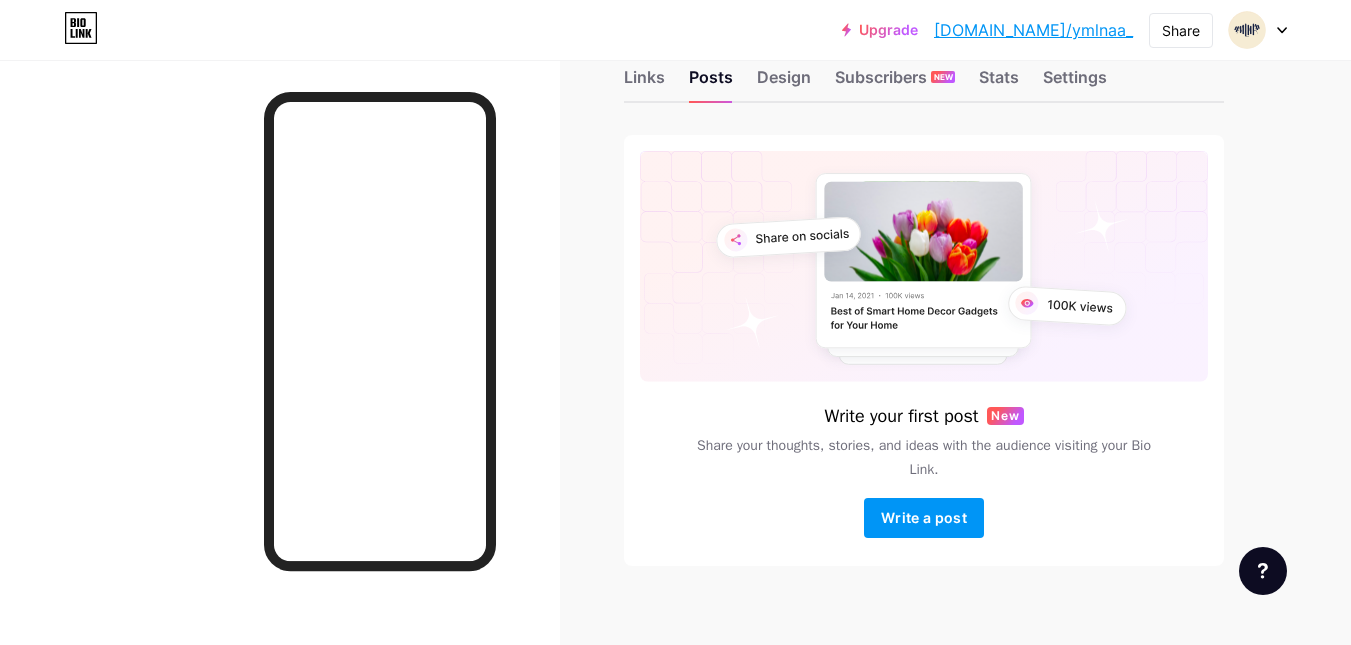 scroll, scrollTop: 72, scrollLeft: 0, axis: vertical 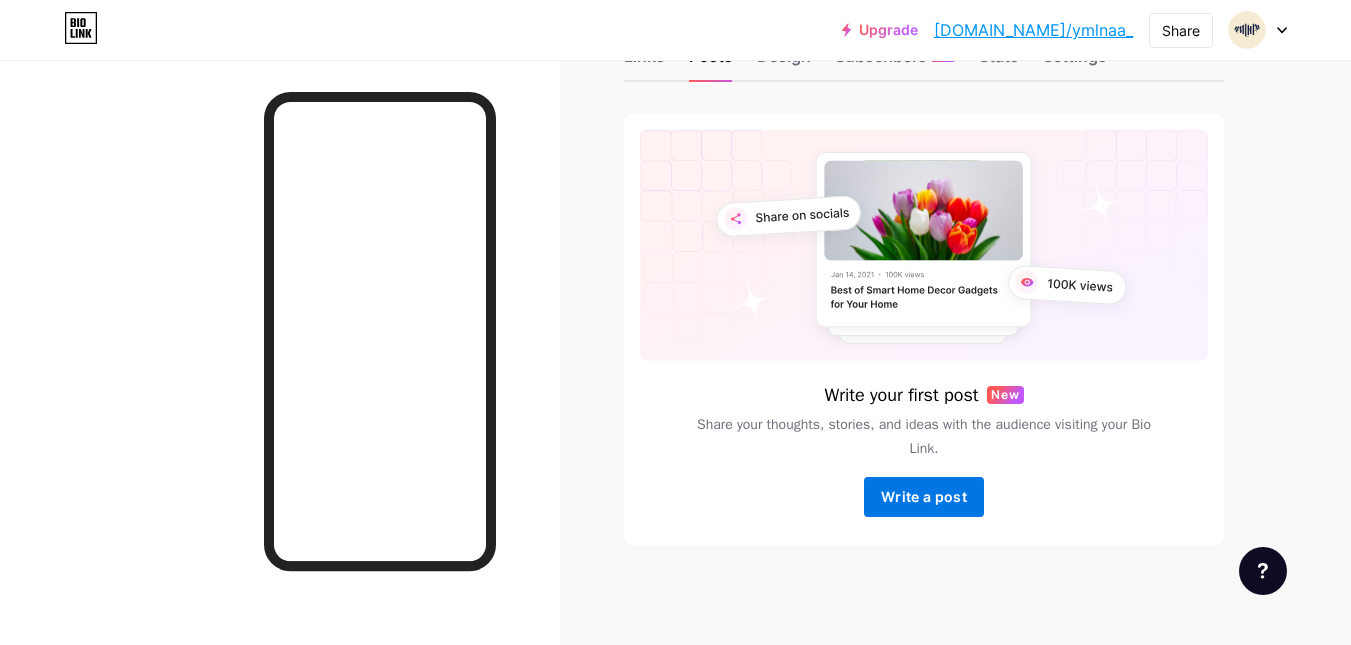 click on "Write a post" at bounding box center (924, 496) 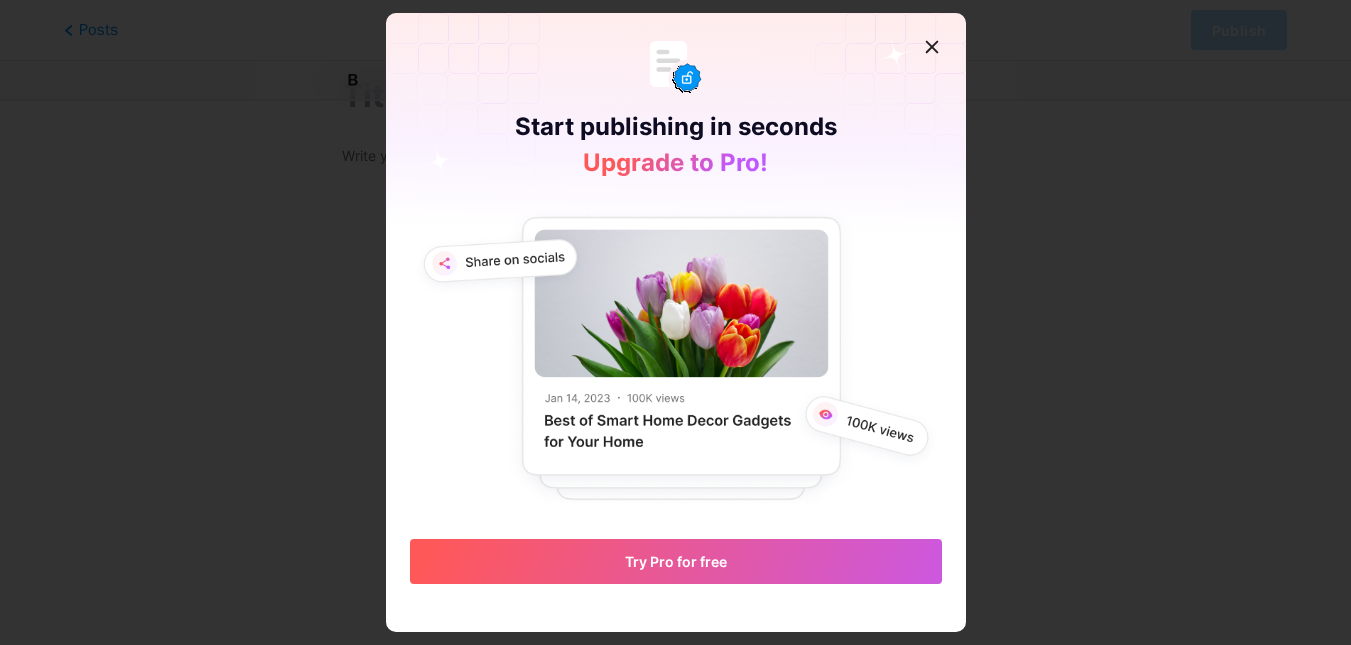 scroll, scrollTop: 0, scrollLeft: 0, axis: both 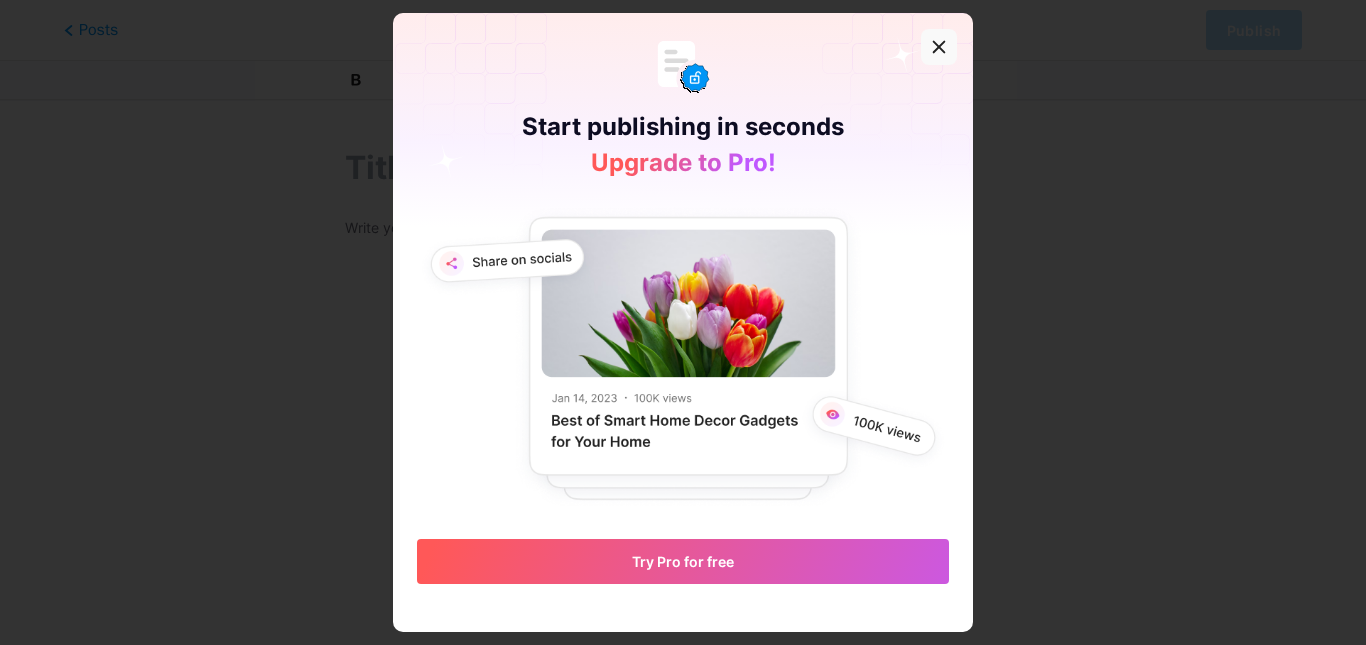 click 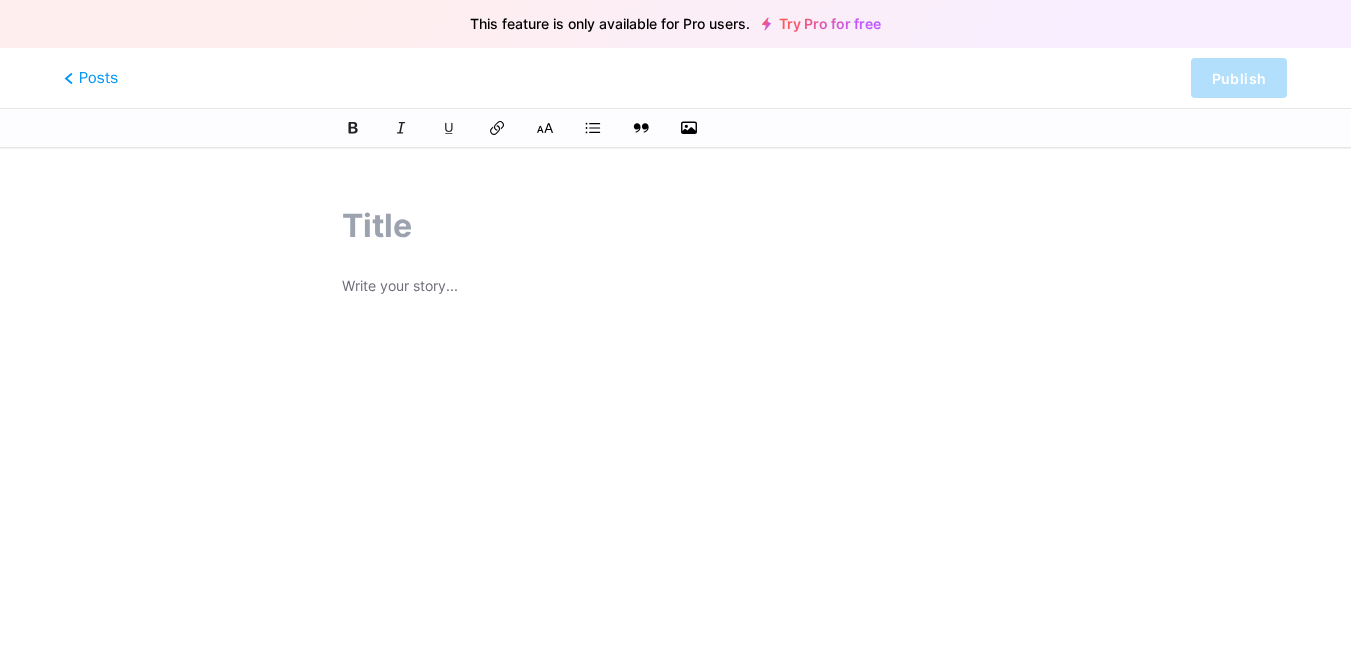 click on "Posts     Publish" at bounding box center [675, 78] 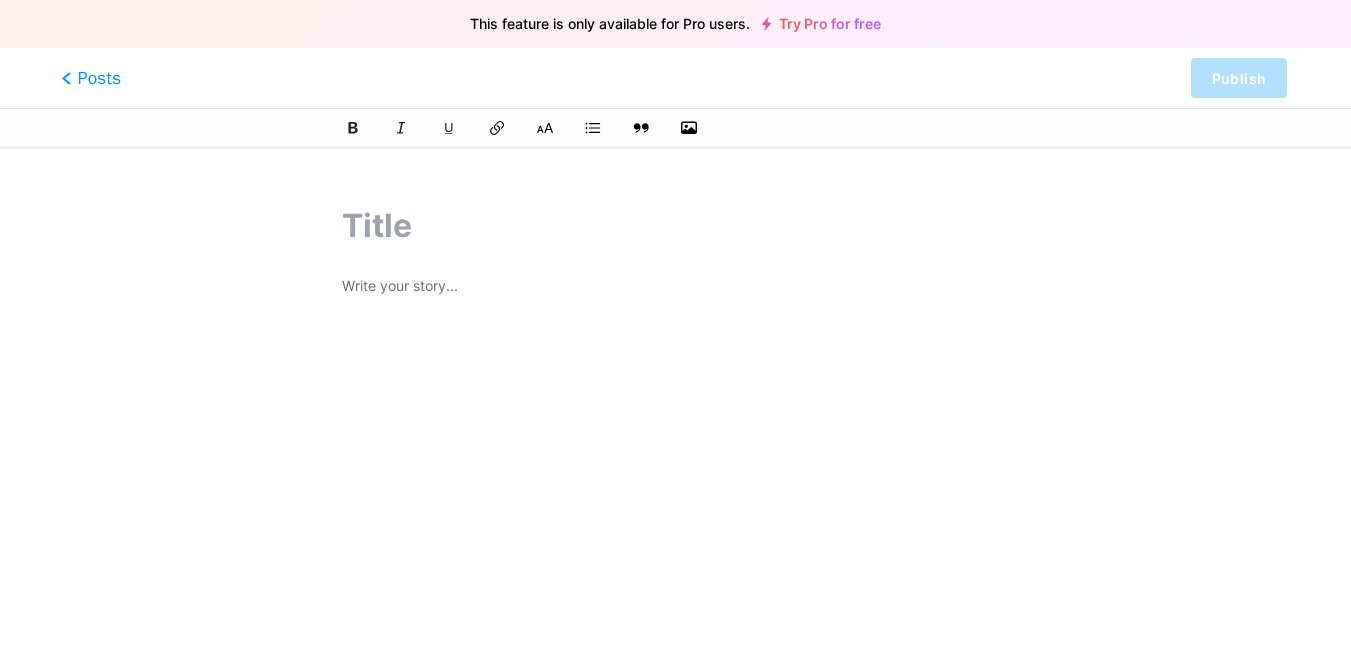 click on "Posts" at bounding box center [91, 78] 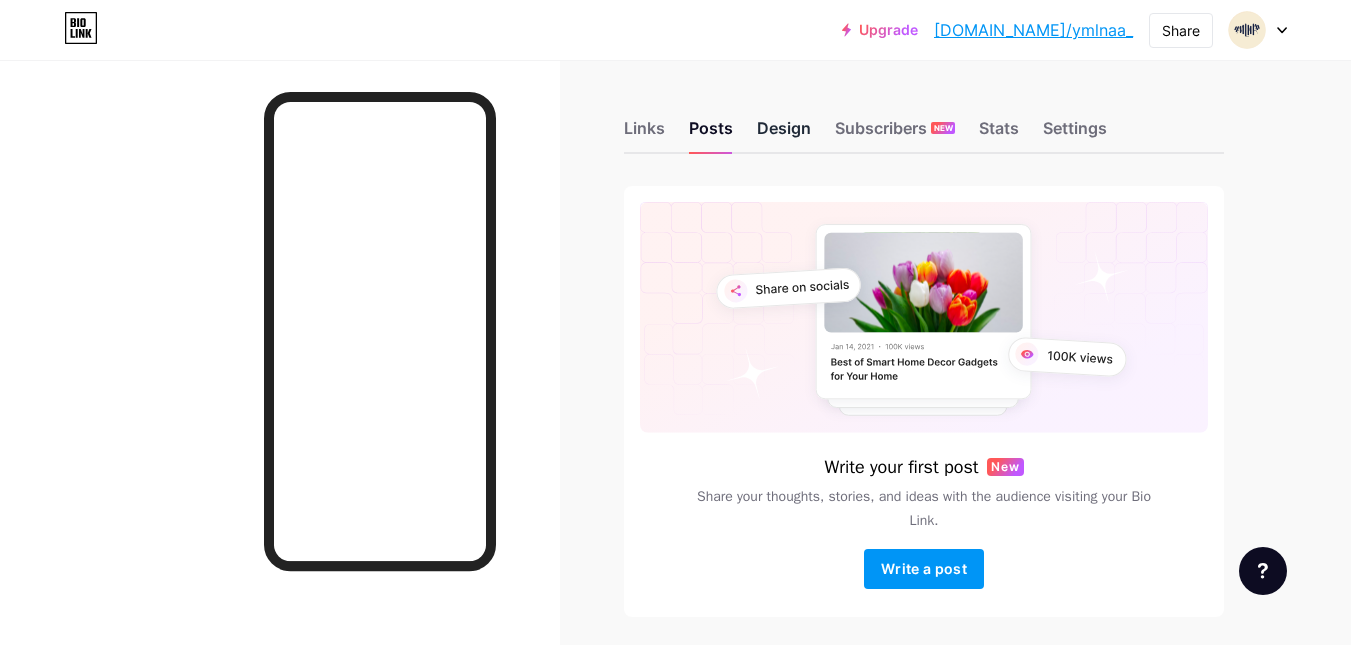 click on "Design" at bounding box center [784, 134] 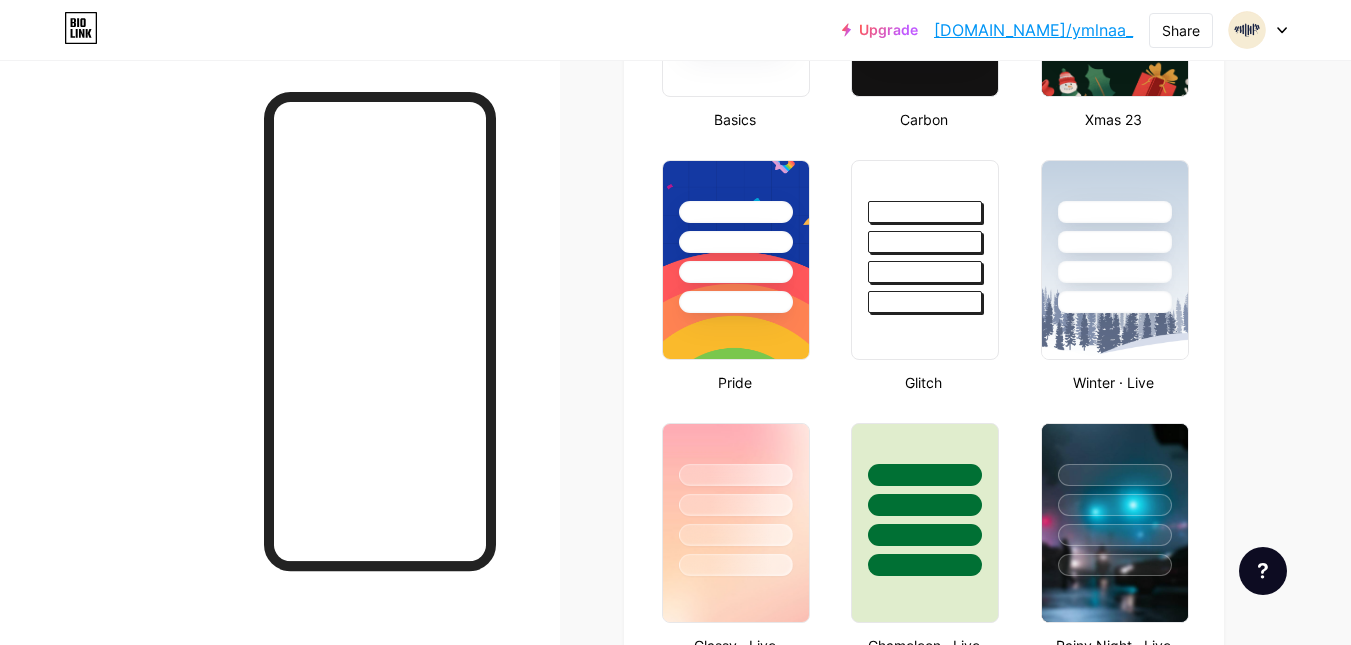 type on "#000000" 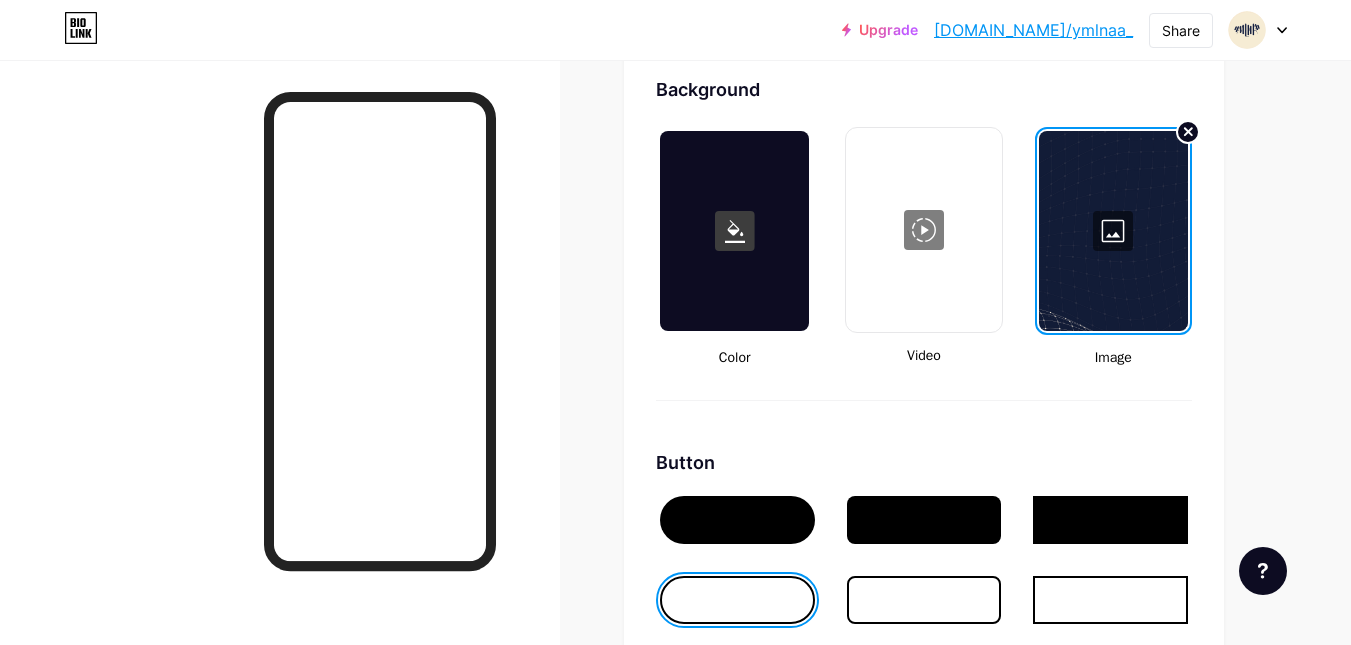 scroll, scrollTop: 2630, scrollLeft: 0, axis: vertical 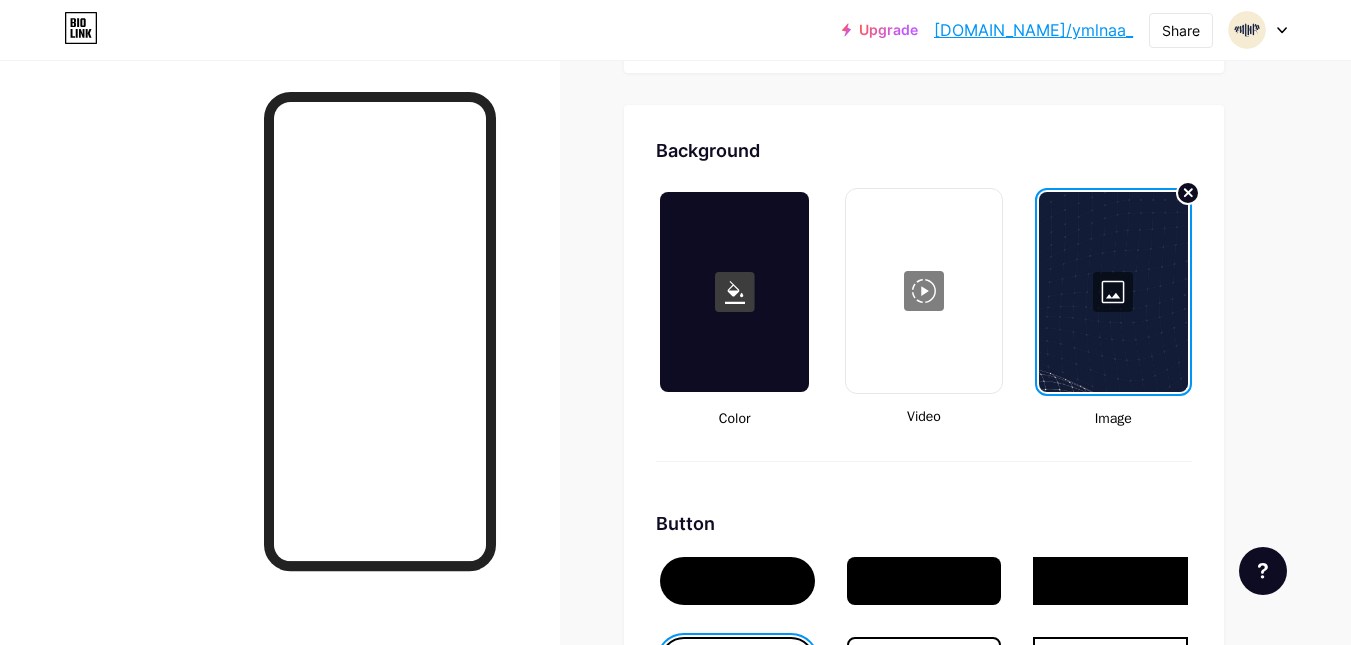 click at bounding box center (1113, 292) 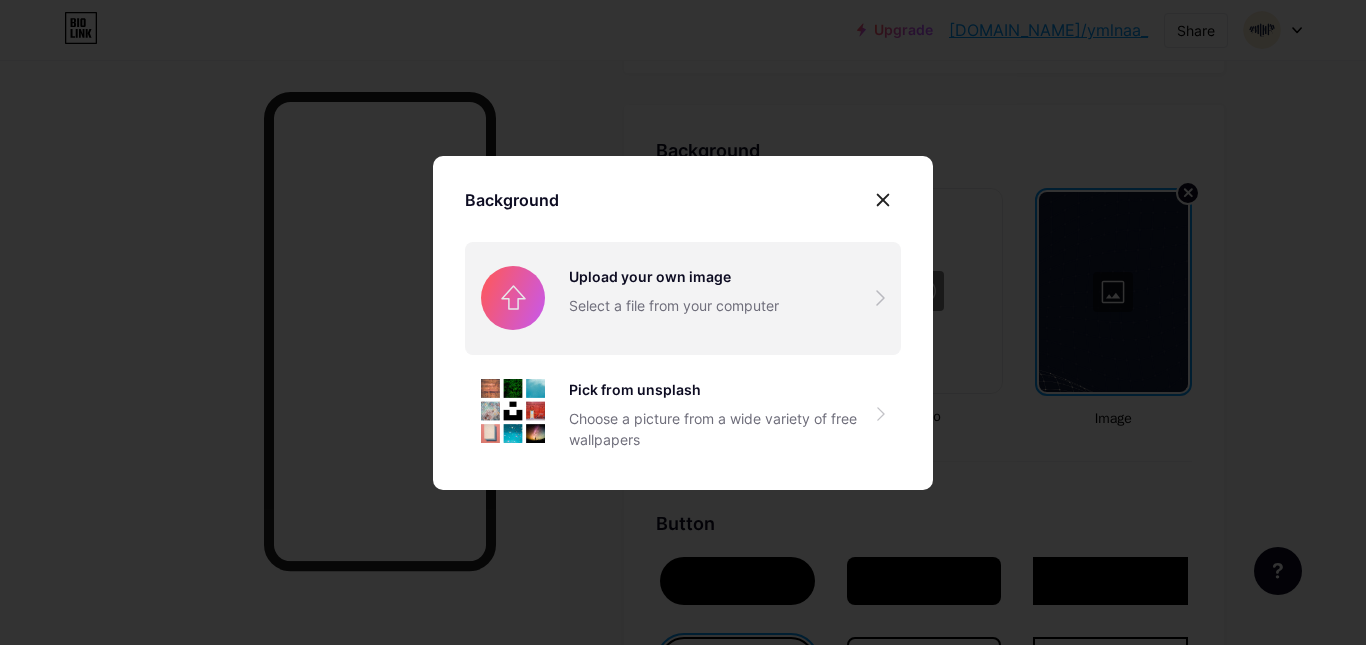 click at bounding box center (683, 298) 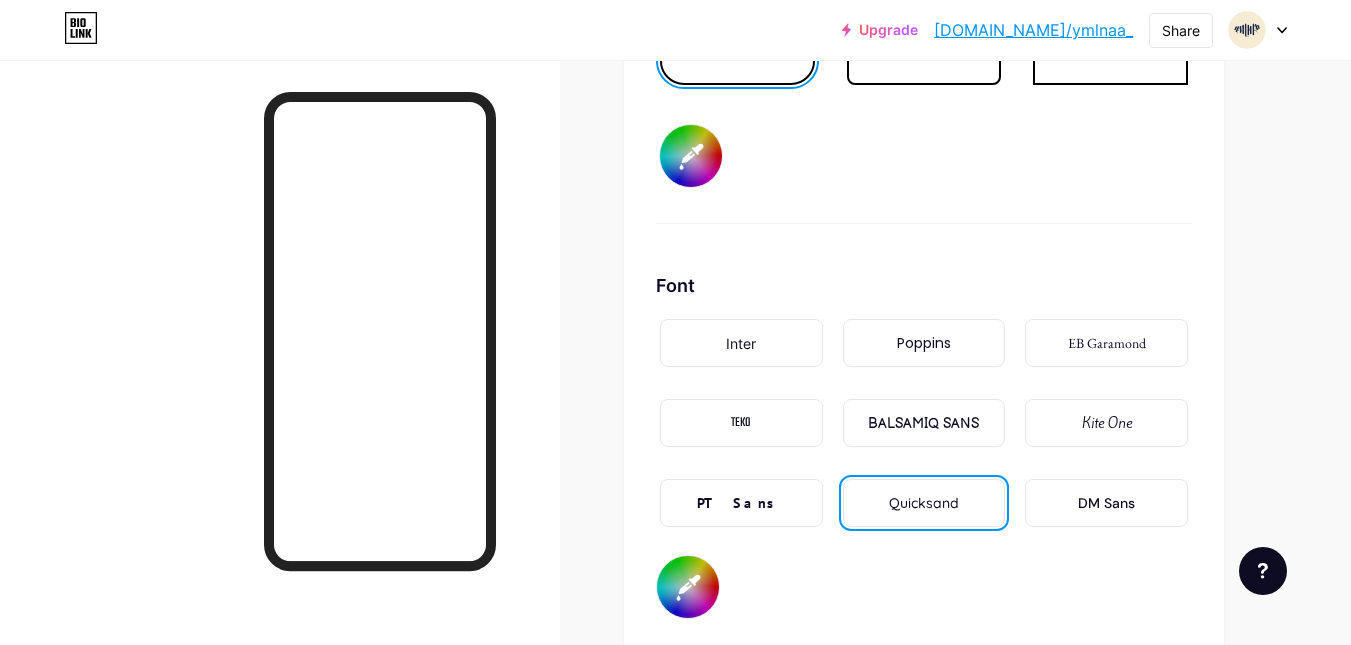scroll, scrollTop: 3330, scrollLeft: 0, axis: vertical 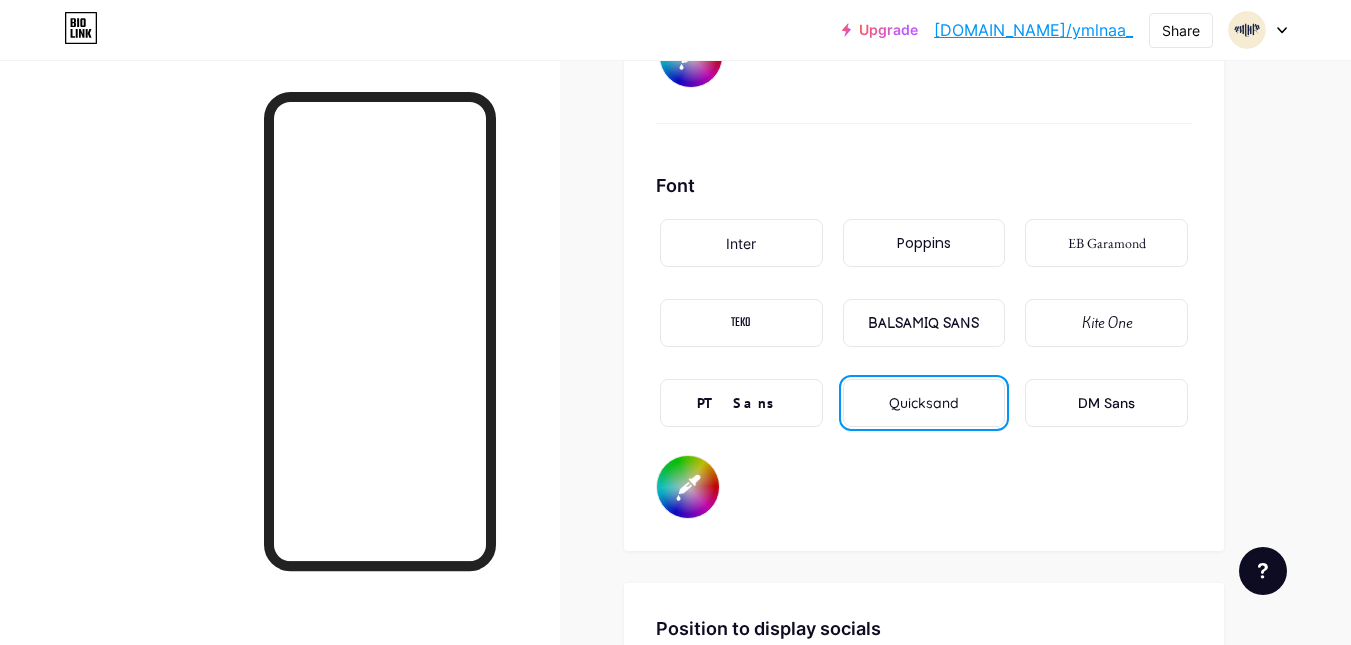 click on "PT Sans" at bounding box center [741, 403] 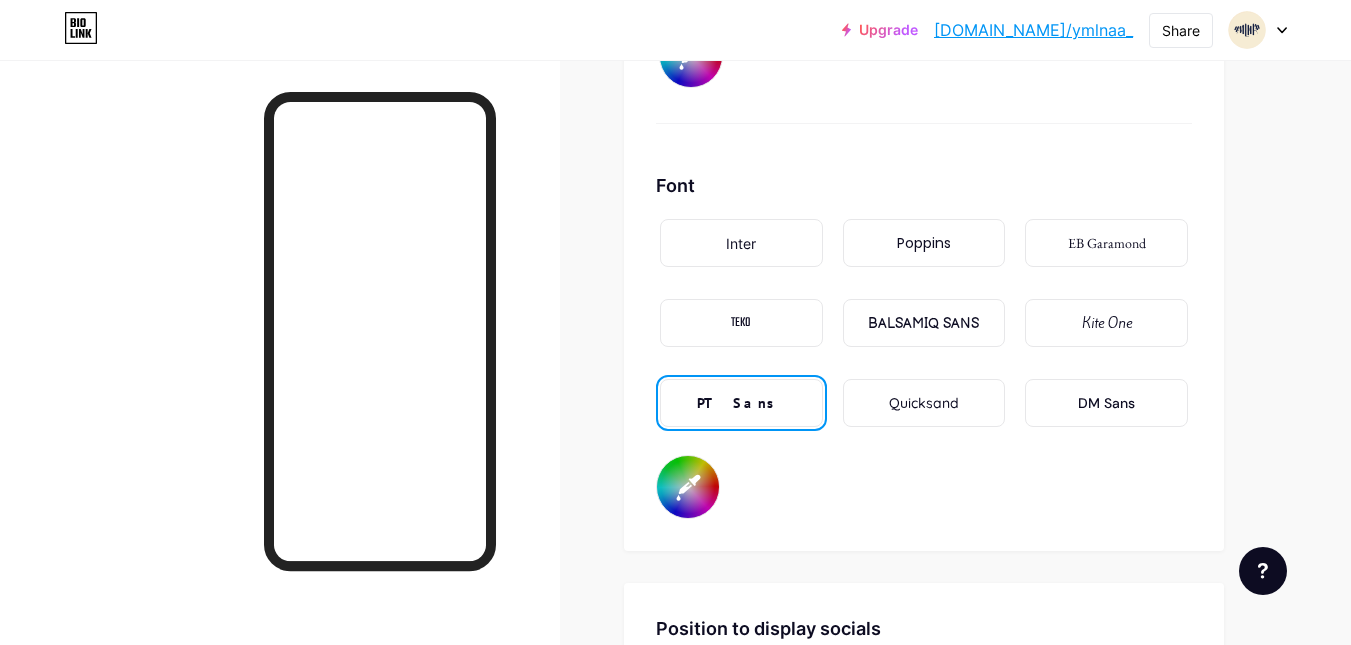 click on "#f7edd5" at bounding box center (688, 487) 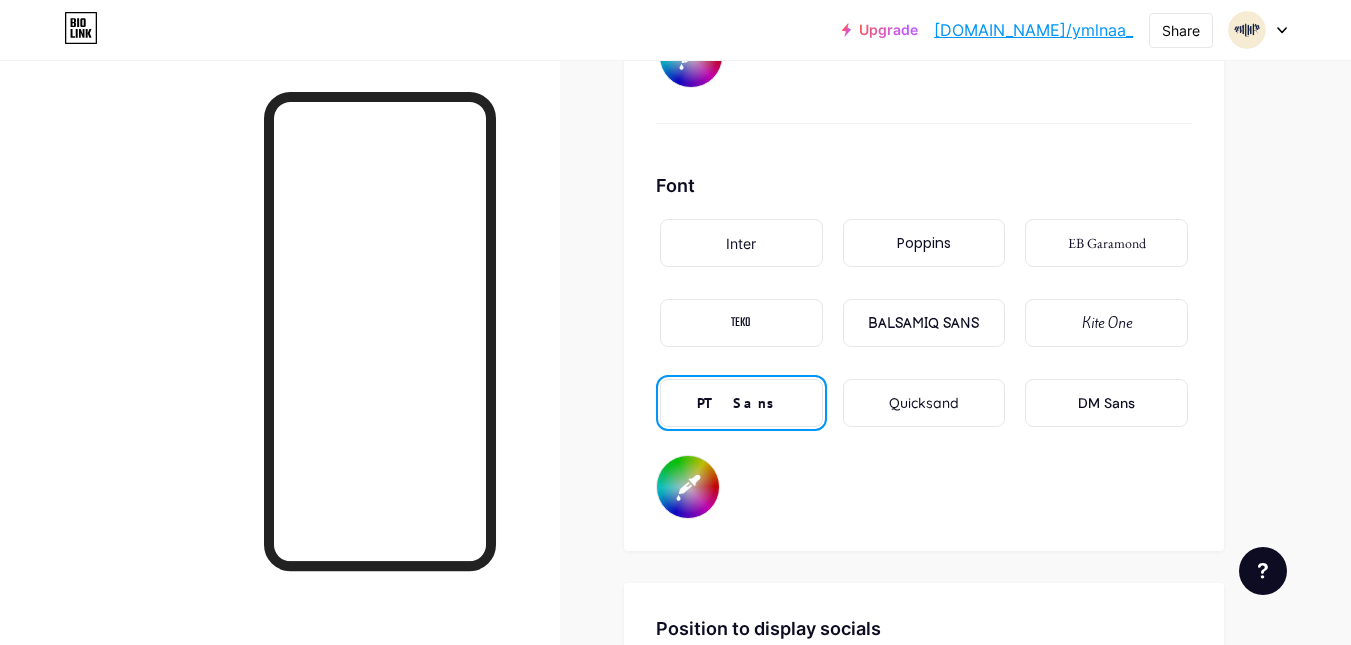 type on "#000000" 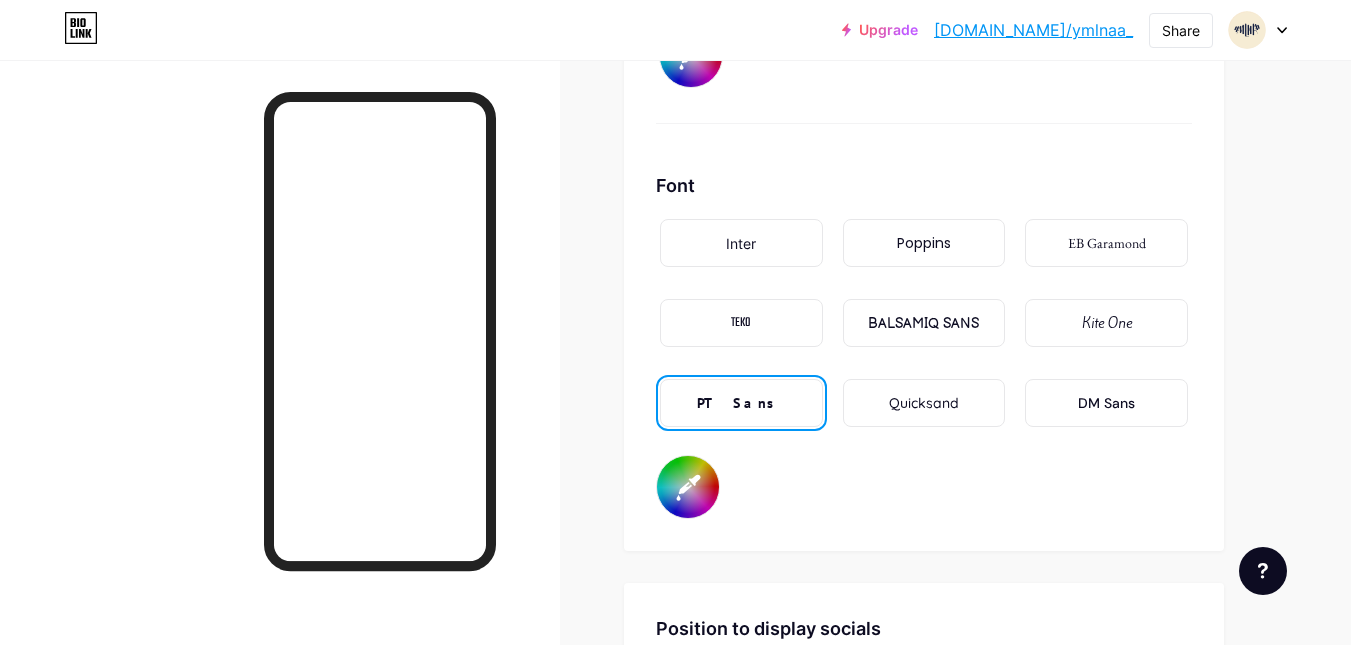 type on "#fbf1da" 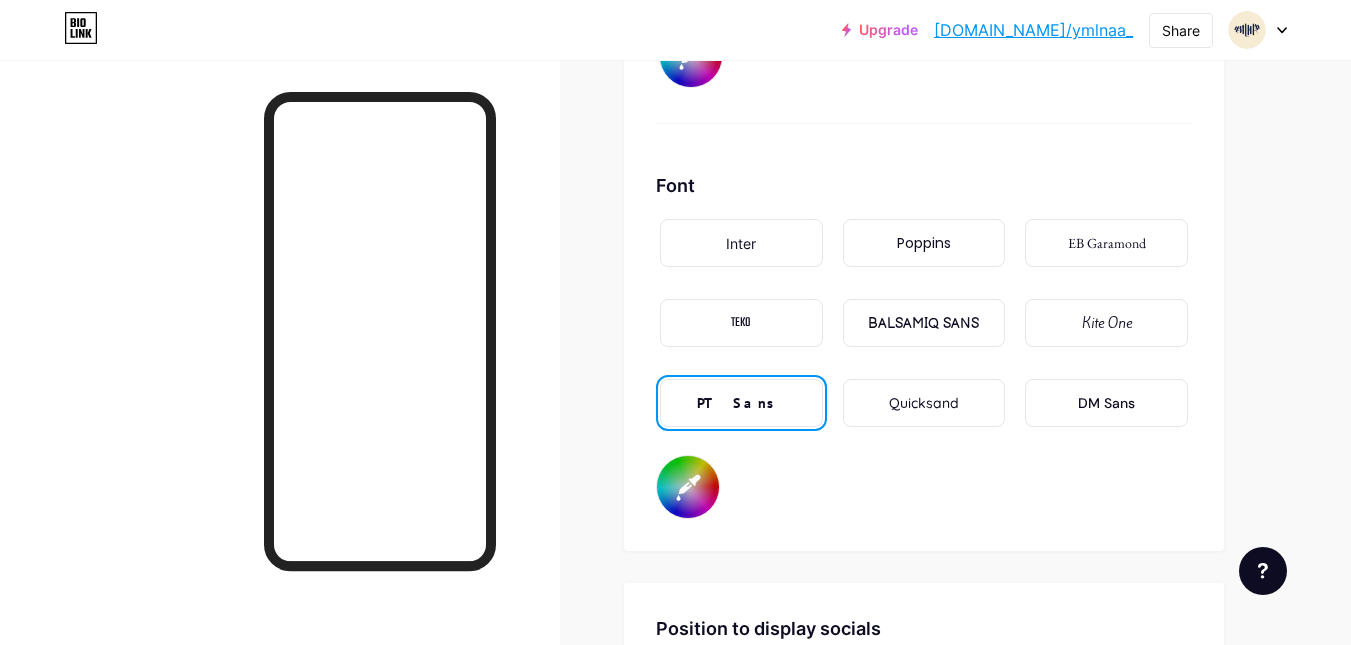 type on "#000000" 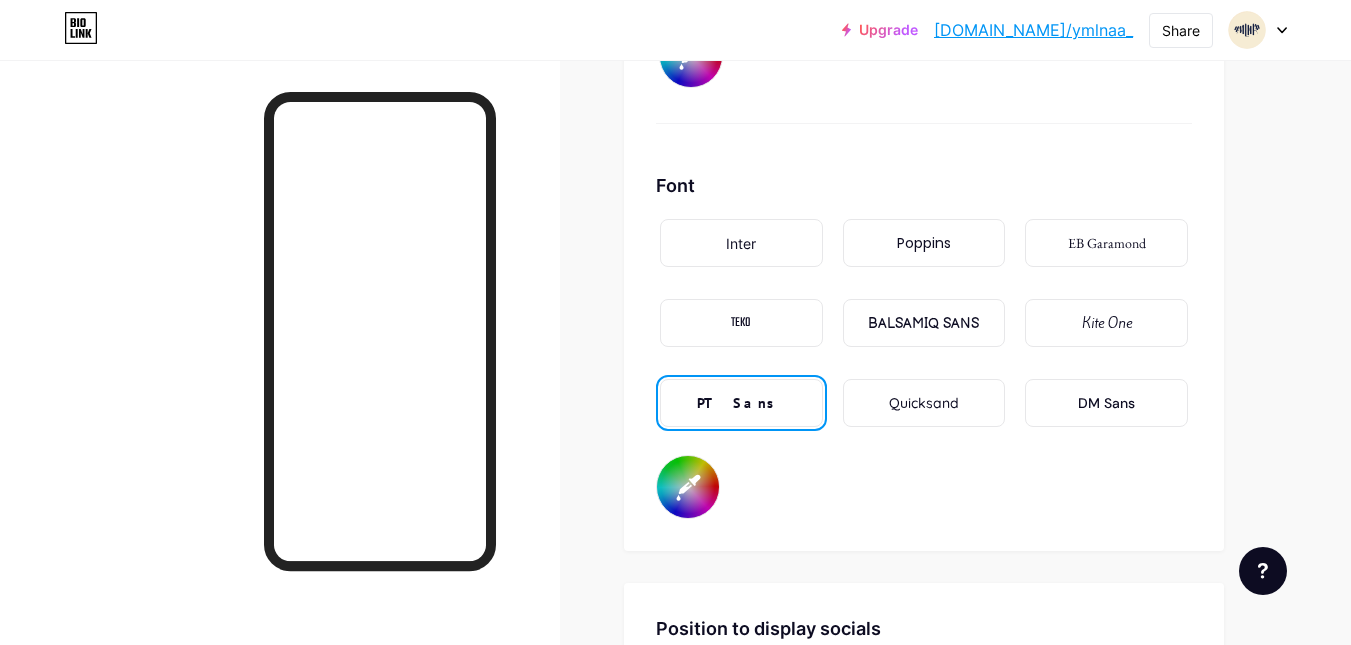 type on "#cfccc4" 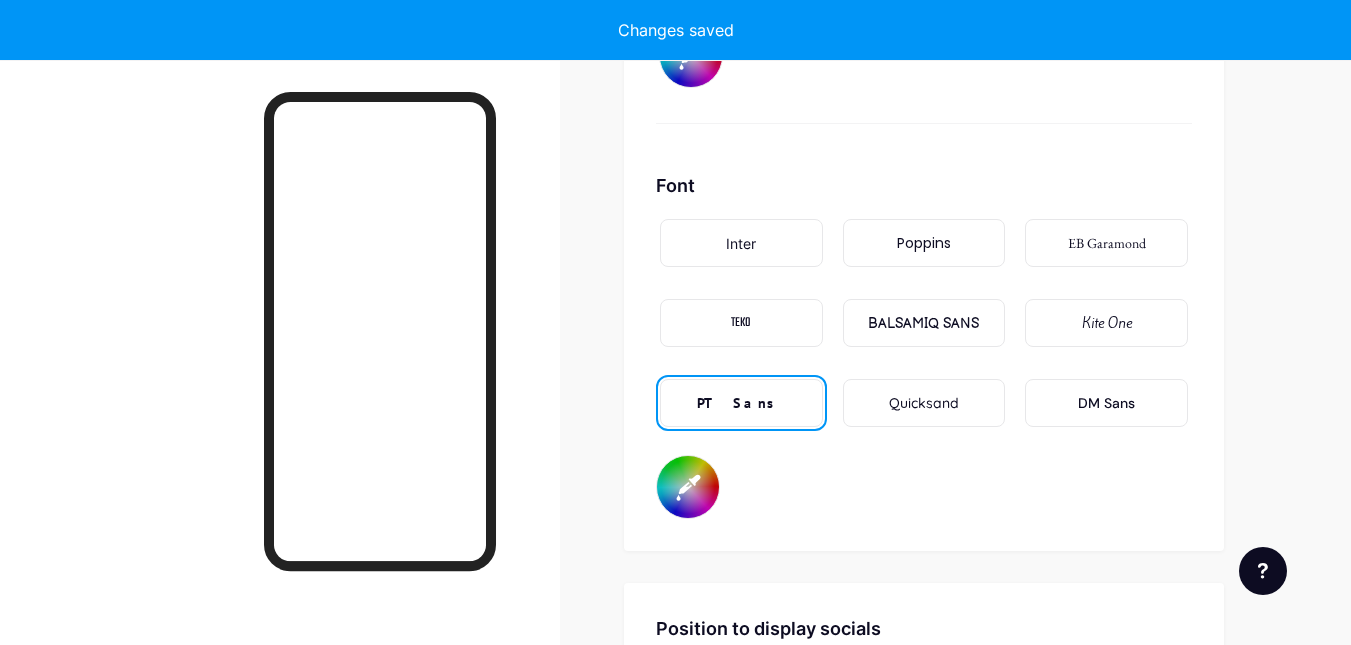 type on "#000000" 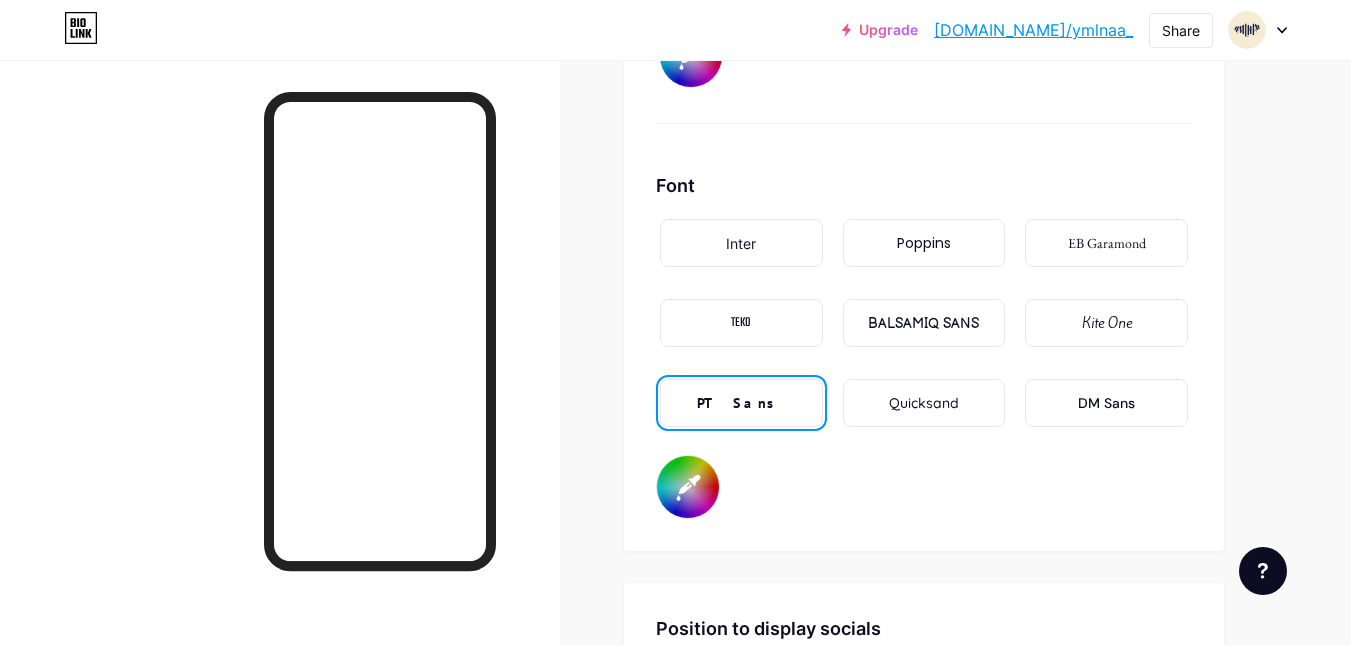 type on "#ffffff" 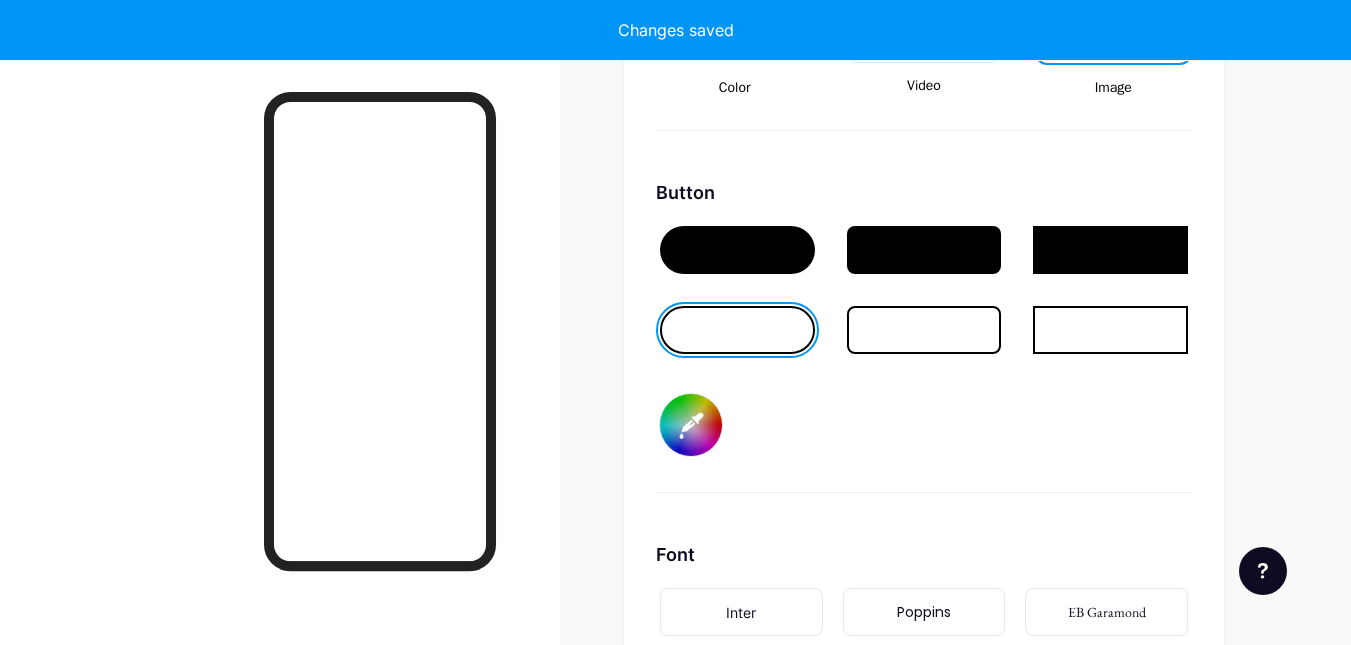 scroll, scrollTop: 2930, scrollLeft: 0, axis: vertical 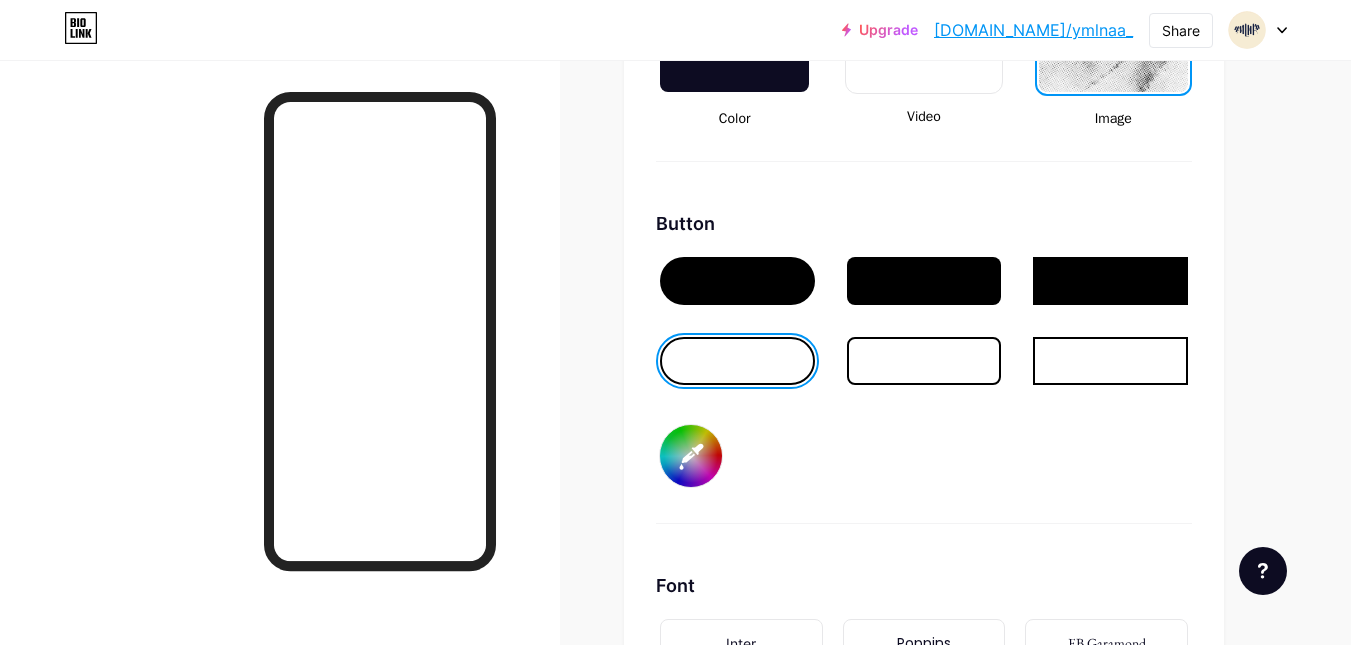 click on "#000000" at bounding box center (691, 456) 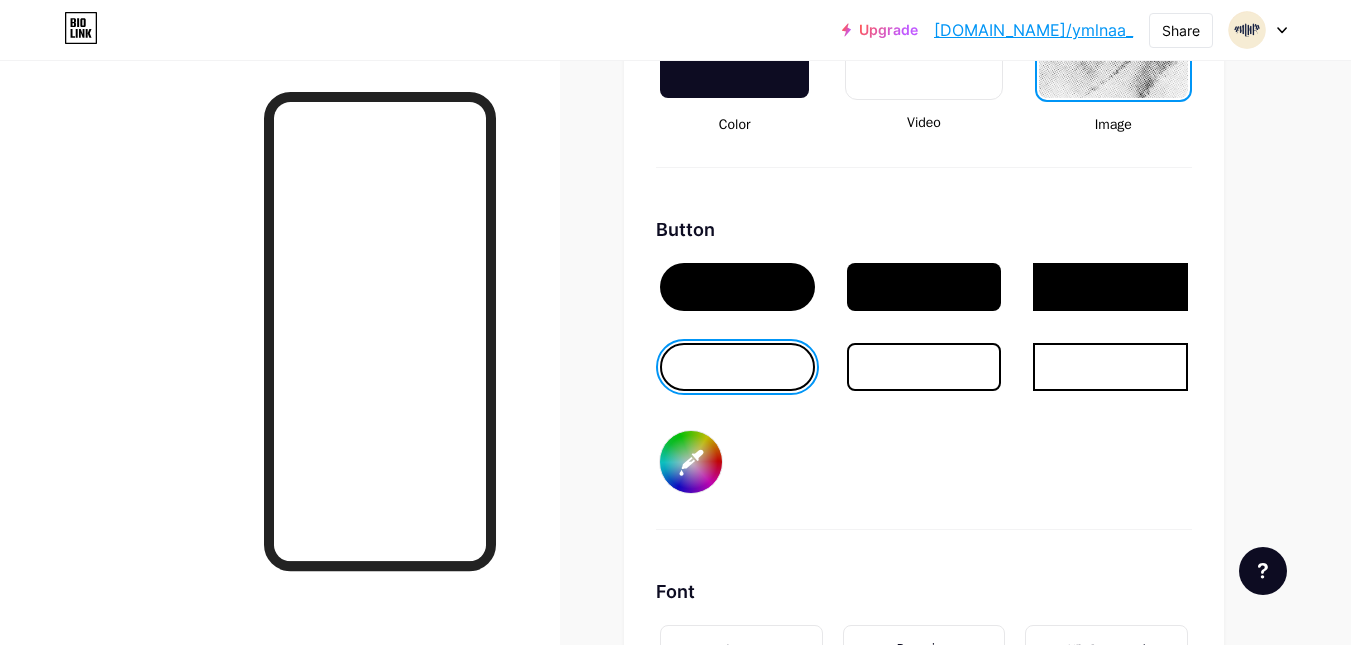 scroll, scrollTop: 2730, scrollLeft: 0, axis: vertical 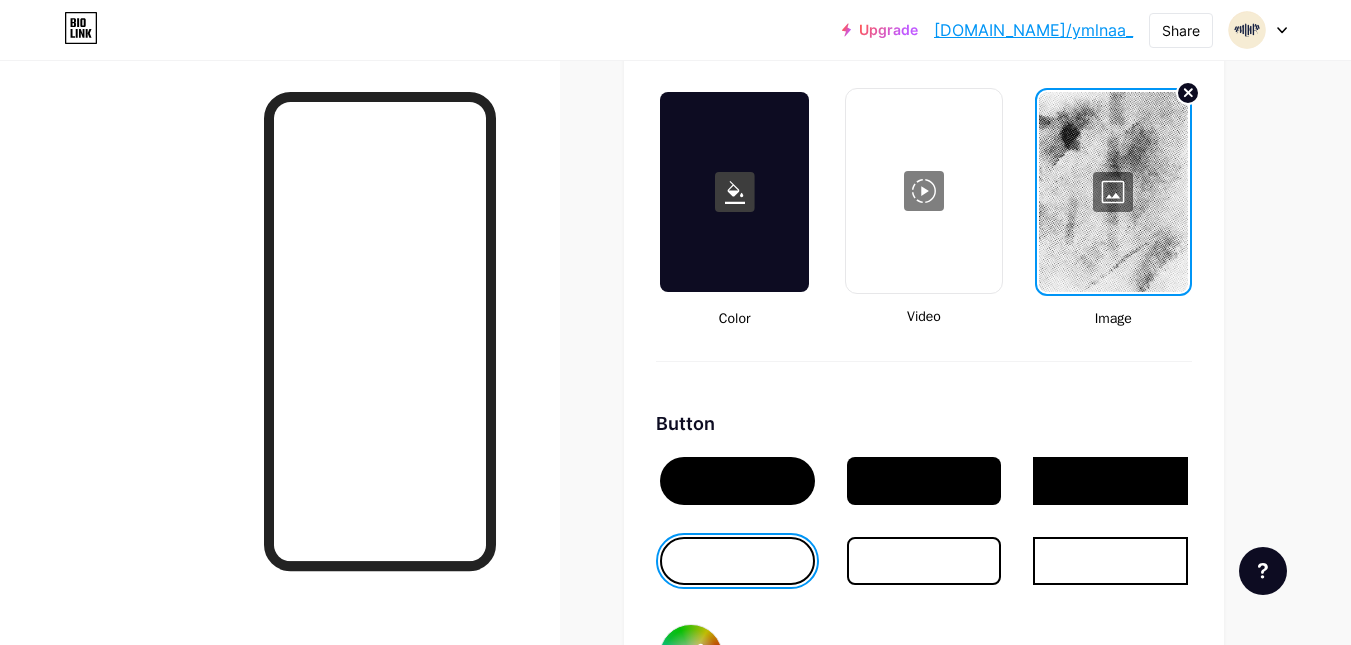 click at bounding box center [1113, 192] 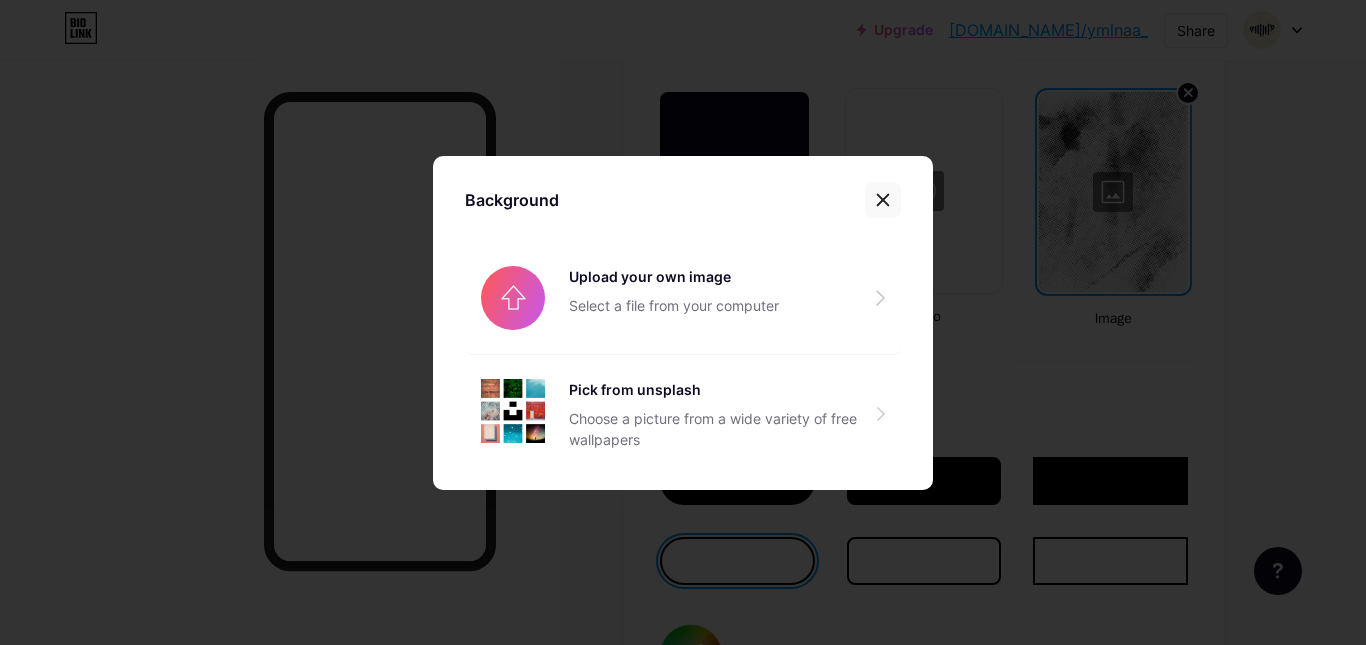 click 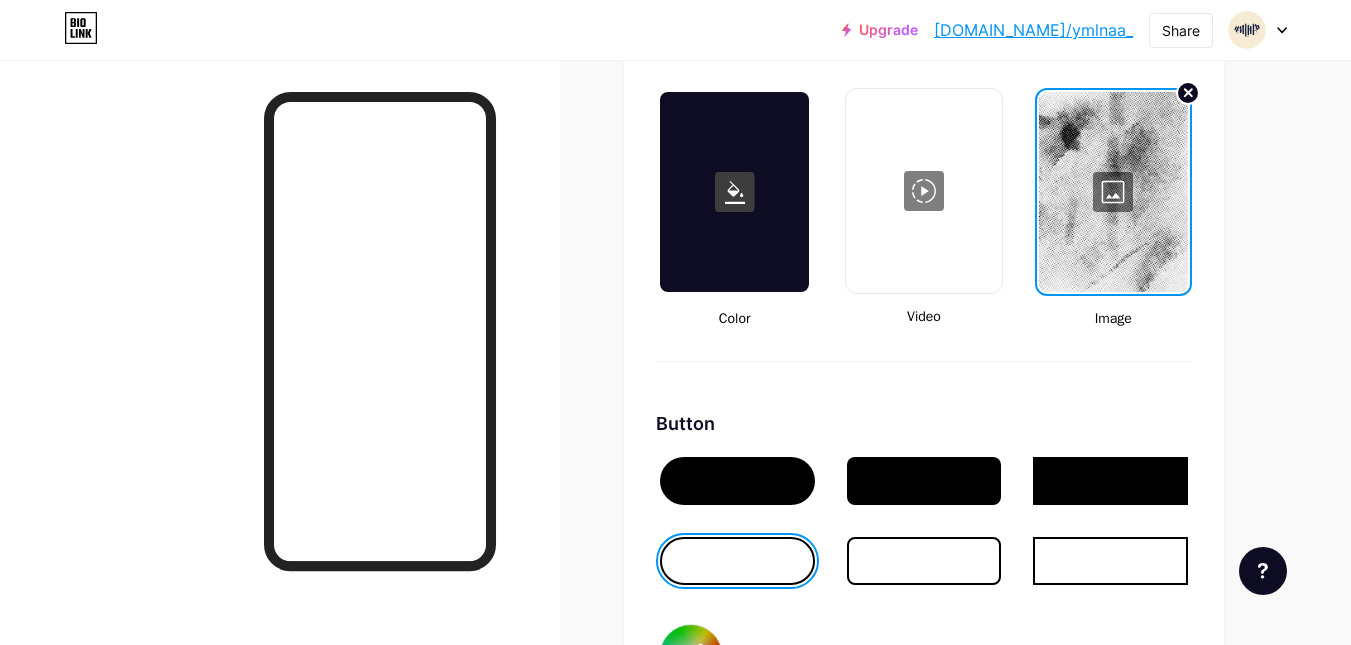 click at bounding box center (1113, 192) 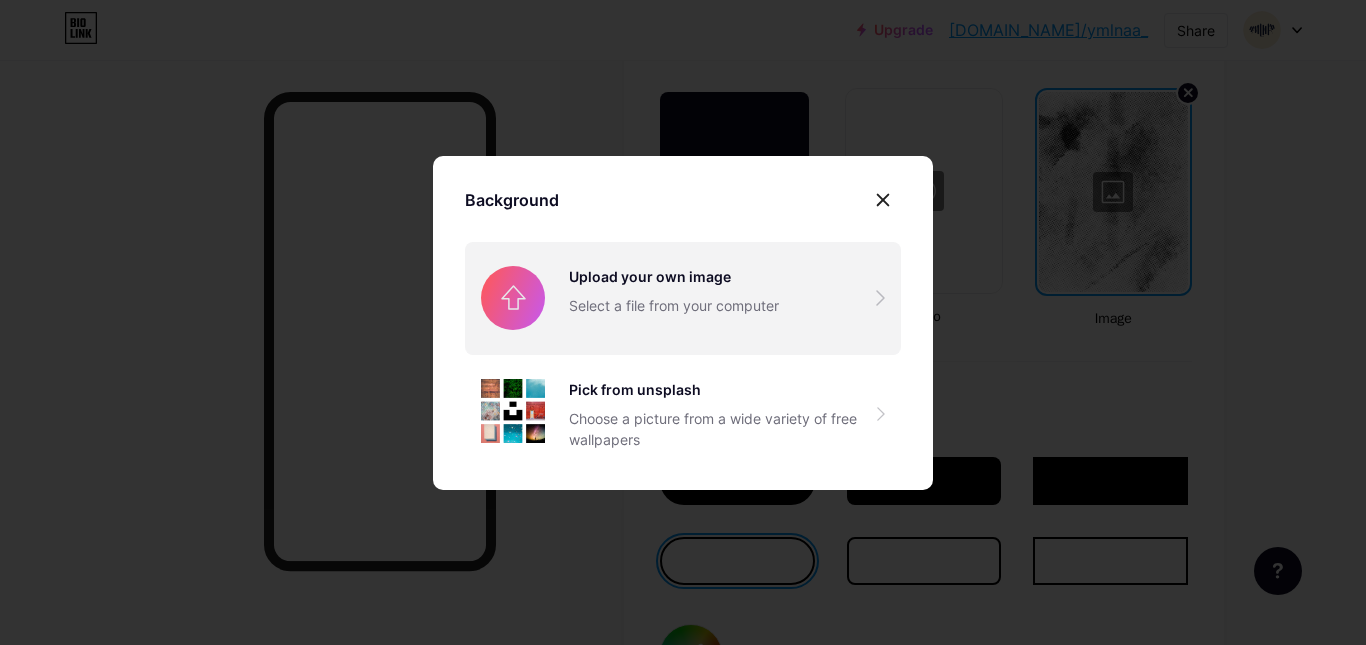 click at bounding box center [683, 298] 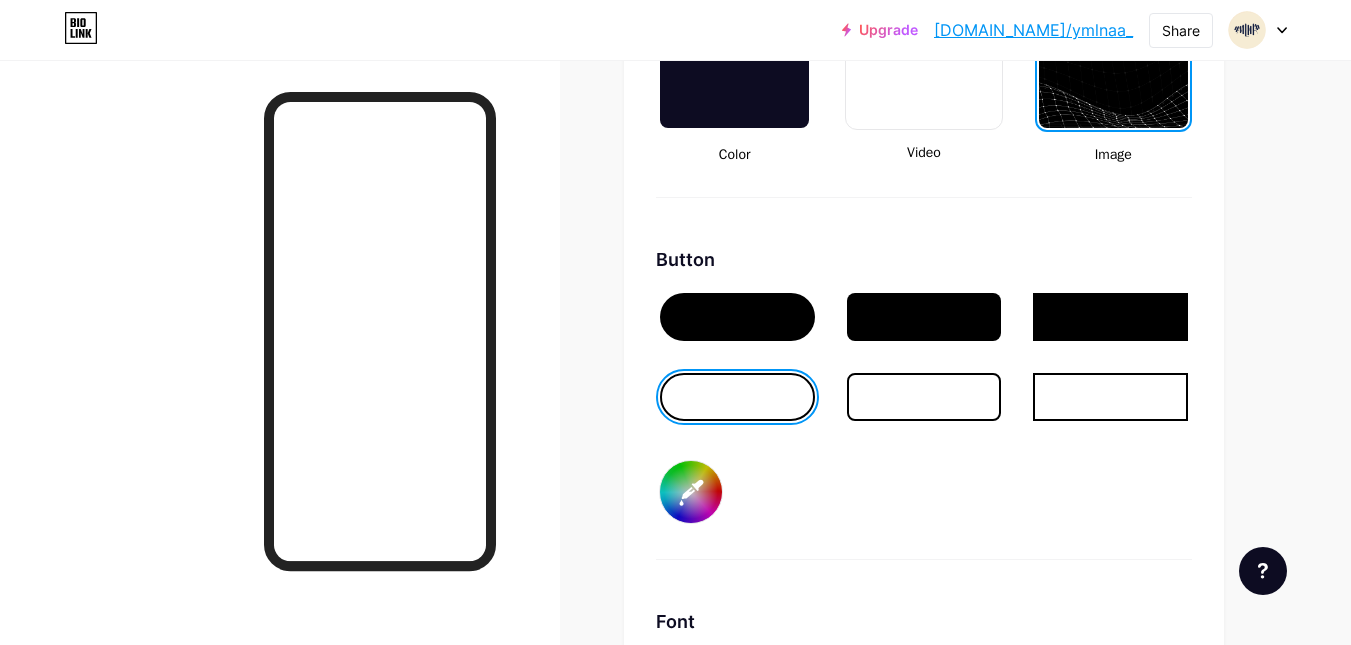 scroll, scrollTop: 2930, scrollLeft: 0, axis: vertical 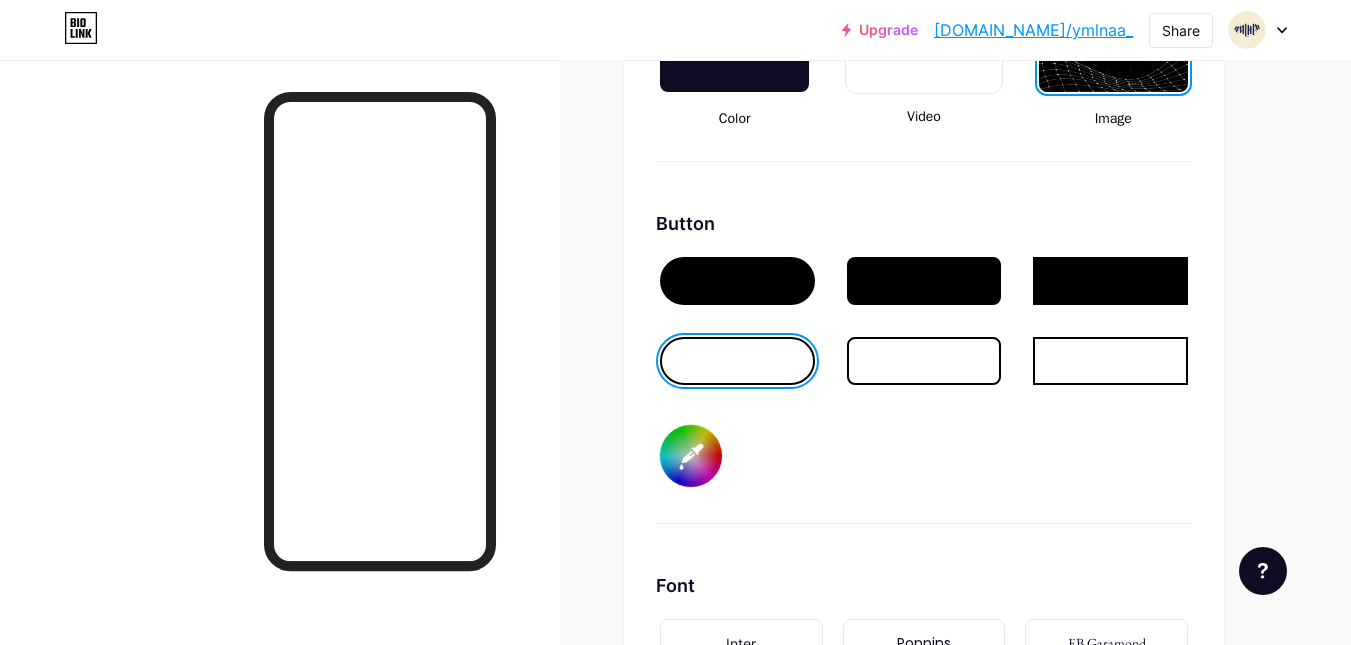 click at bounding box center (737, 281) 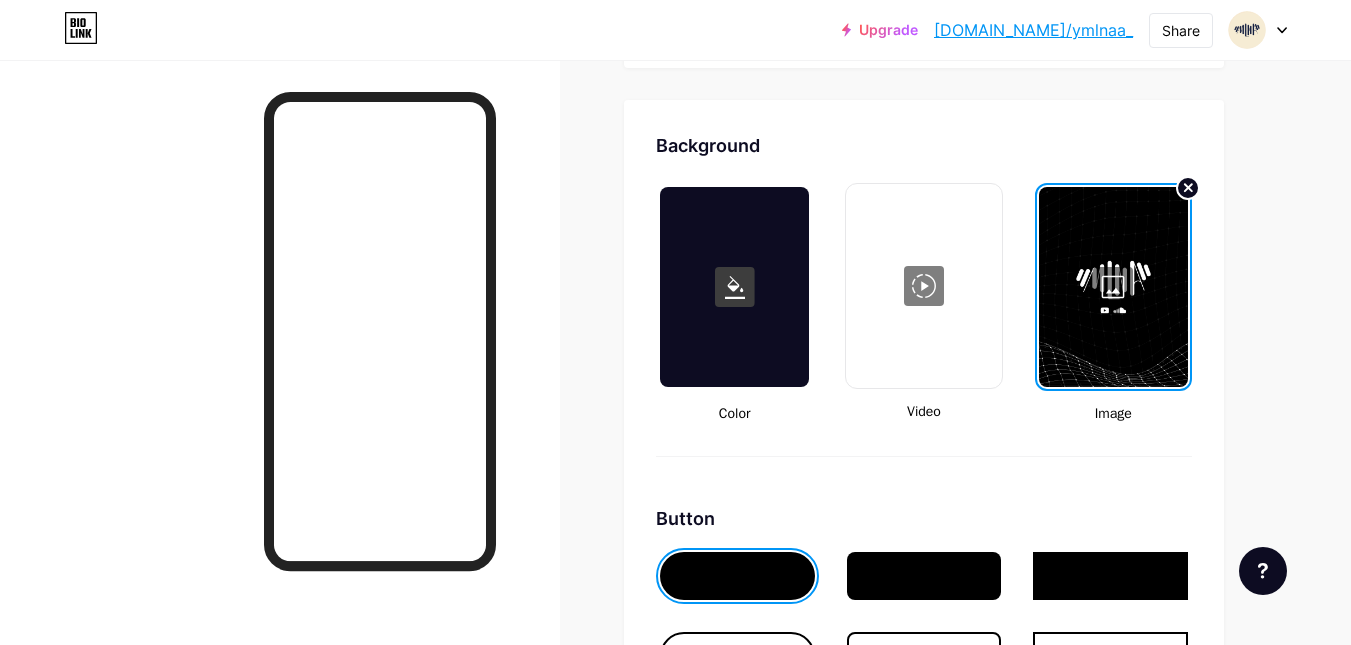 scroll, scrollTop: 2630, scrollLeft: 0, axis: vertical 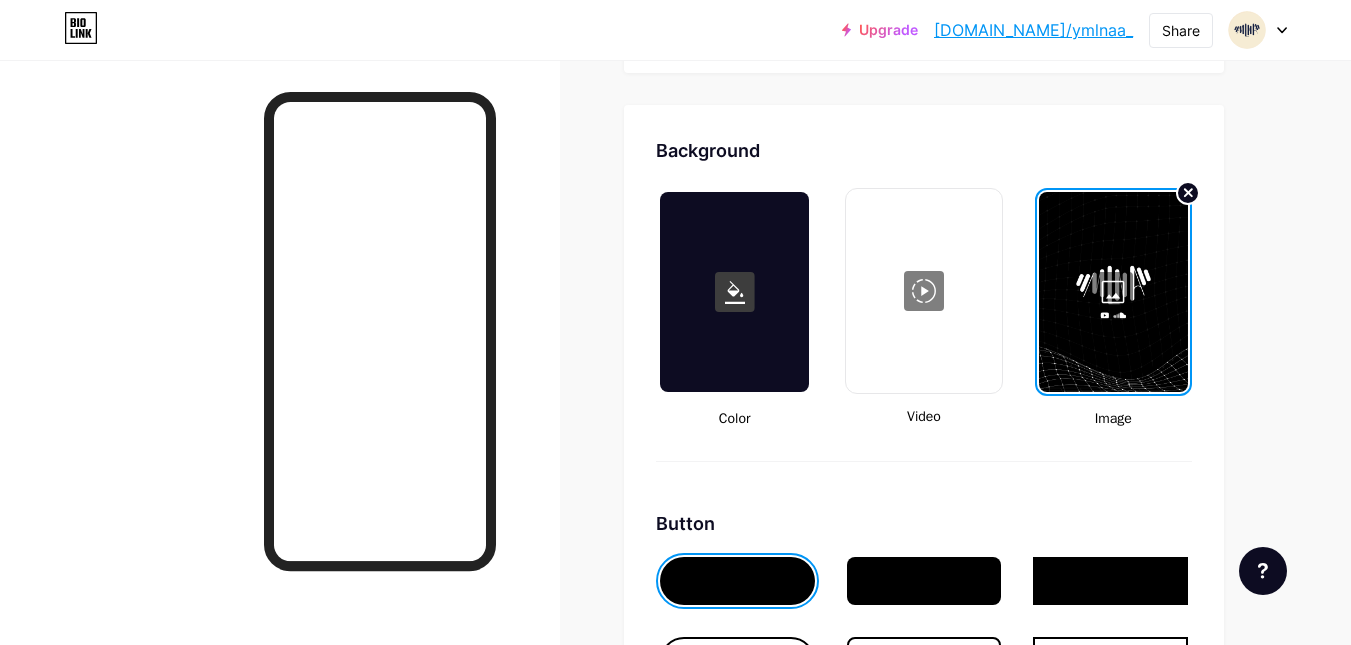 click at bounding box center [1113, 292] 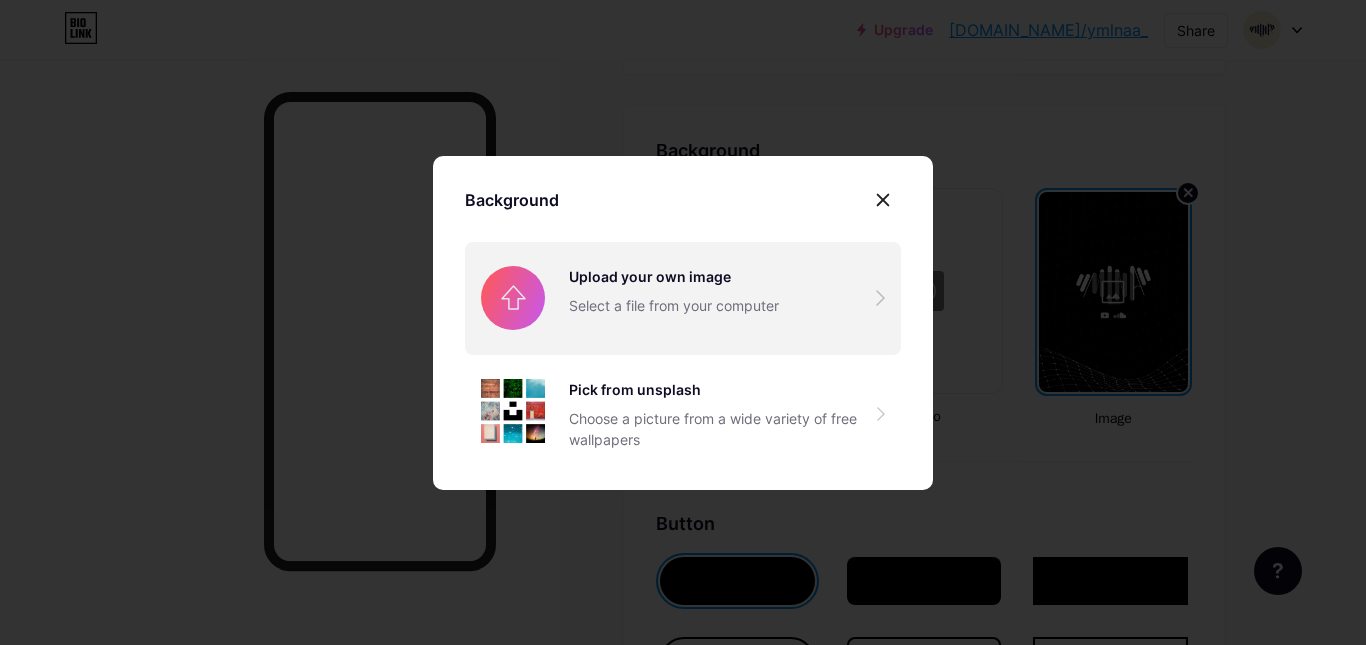 click at bounding box center (683, 298) 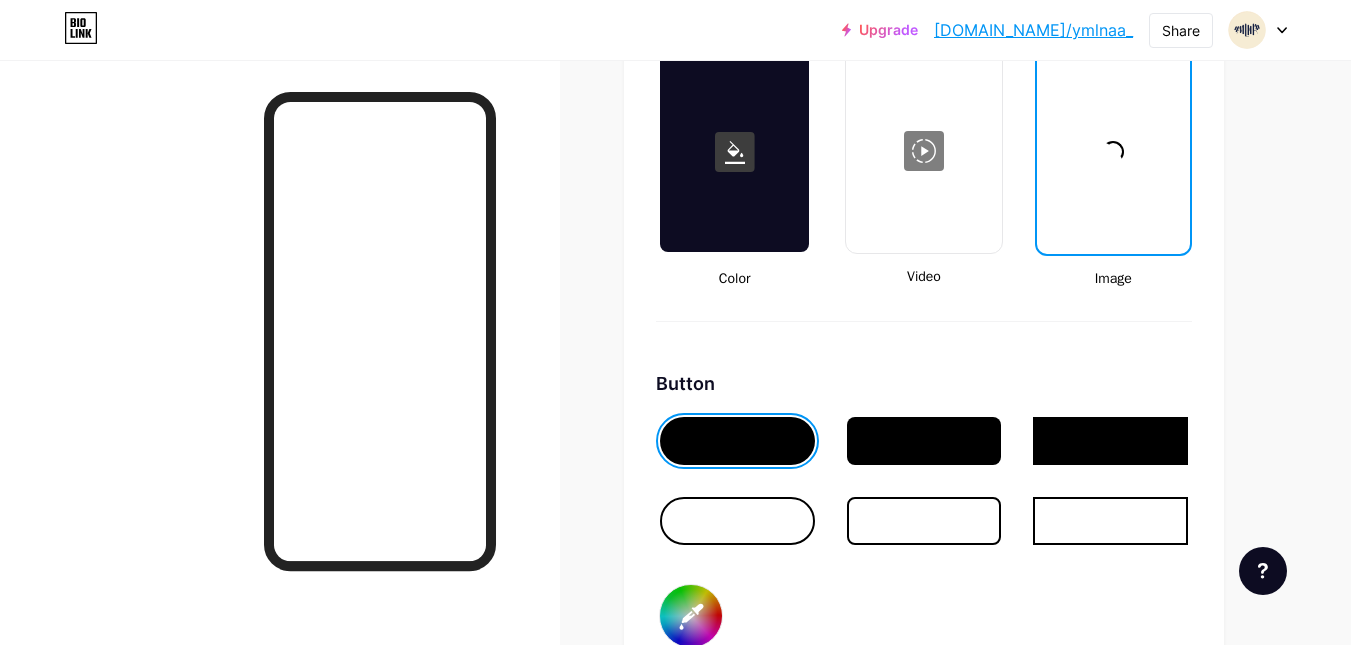scroll, scrollTop: 2830, scrollLeft: 0, axis: vertical 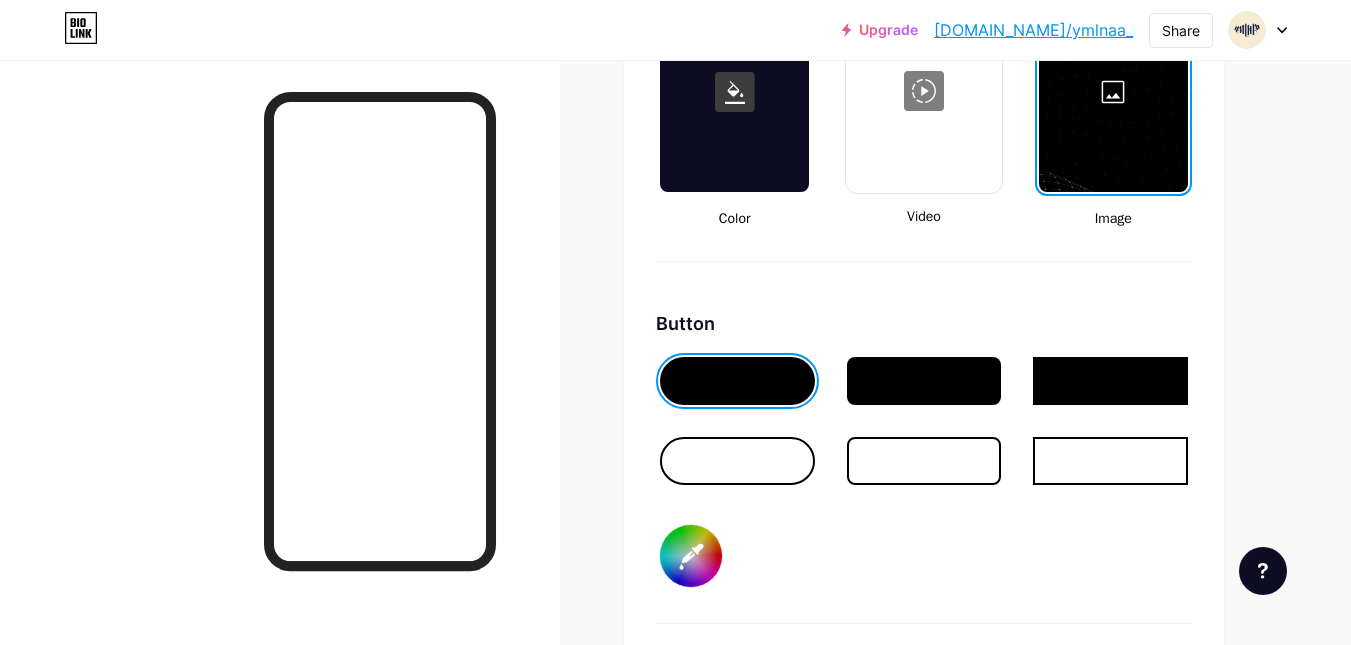 click at bounding box center [737, 461] 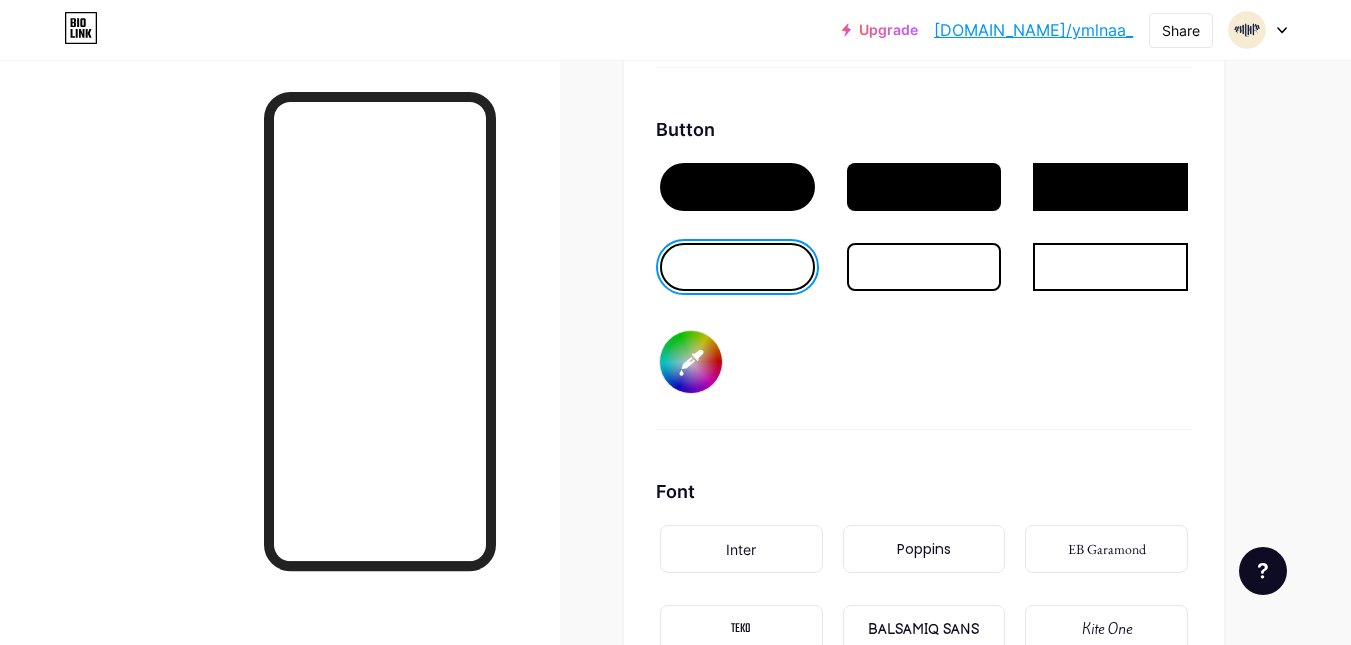 scroll, scrollTop: 3030, scrollLeft: 0, axis: vertical 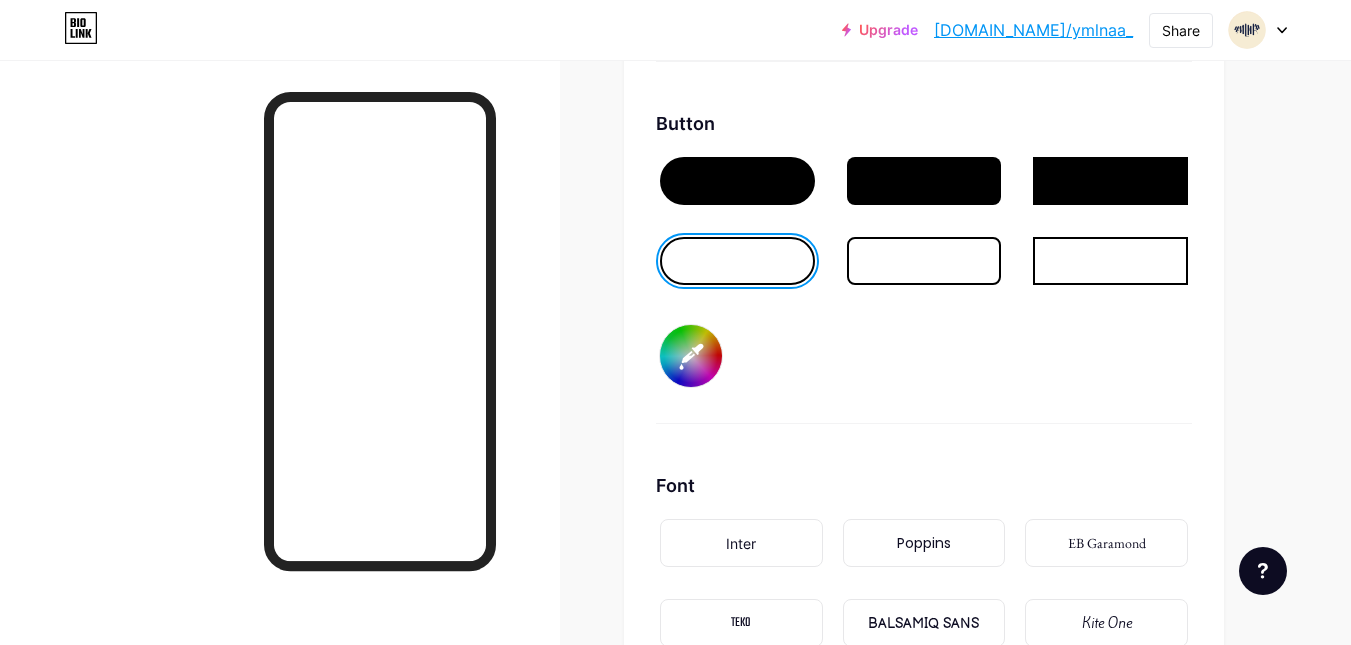click on "#f7edd5" at bounding box center (691, 356) 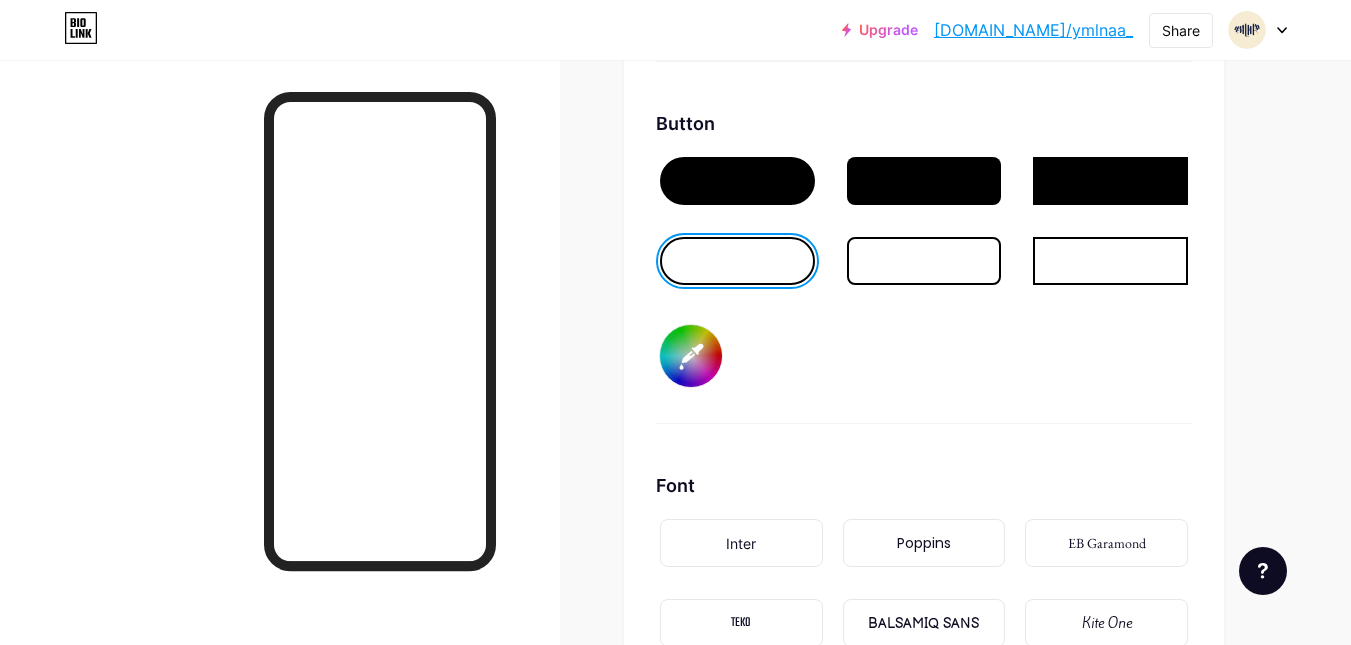 type on "#ffffff" 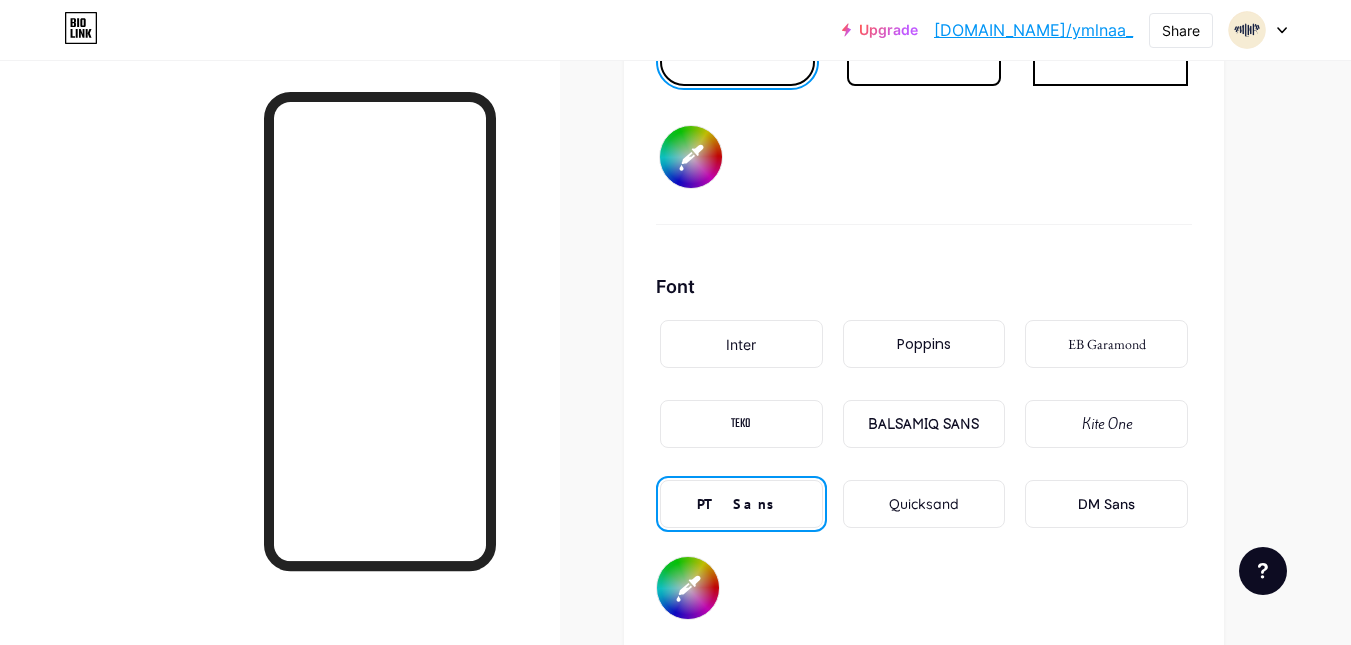 scroll, scrollTop: 3230, scrollLeft: 0, axis: vertical 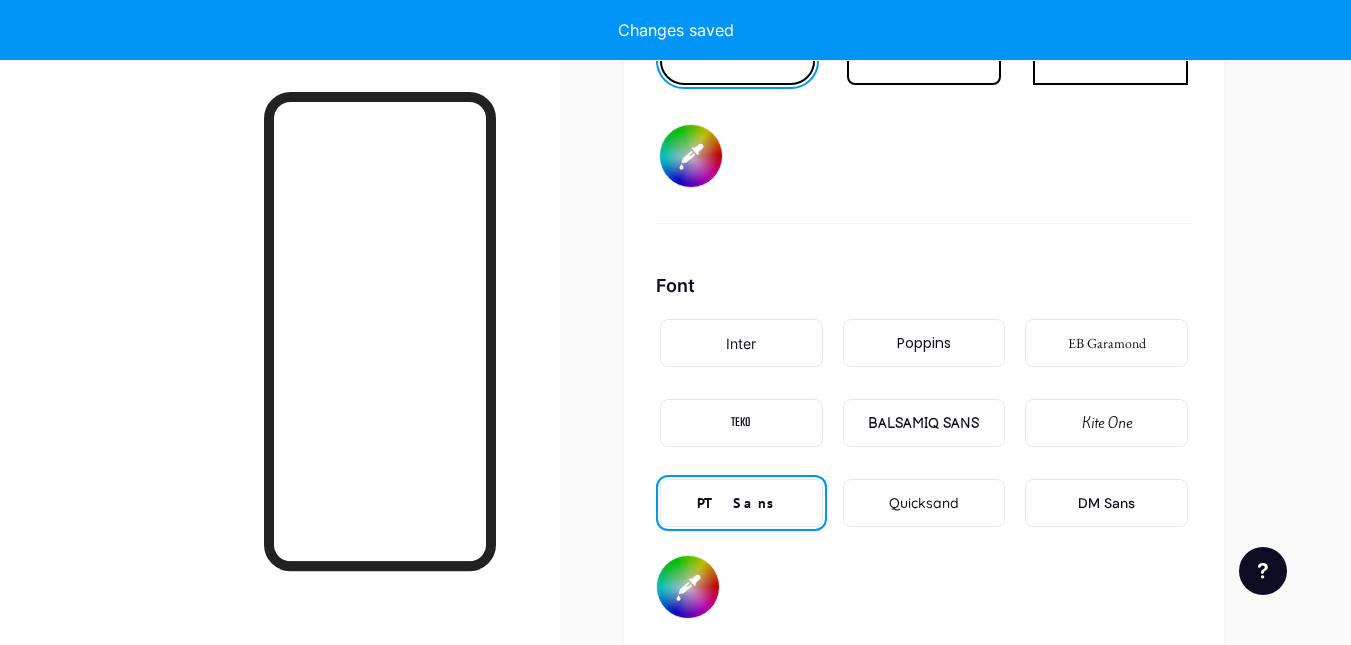 click on "#ffffff" at bounding box center (691, 156) 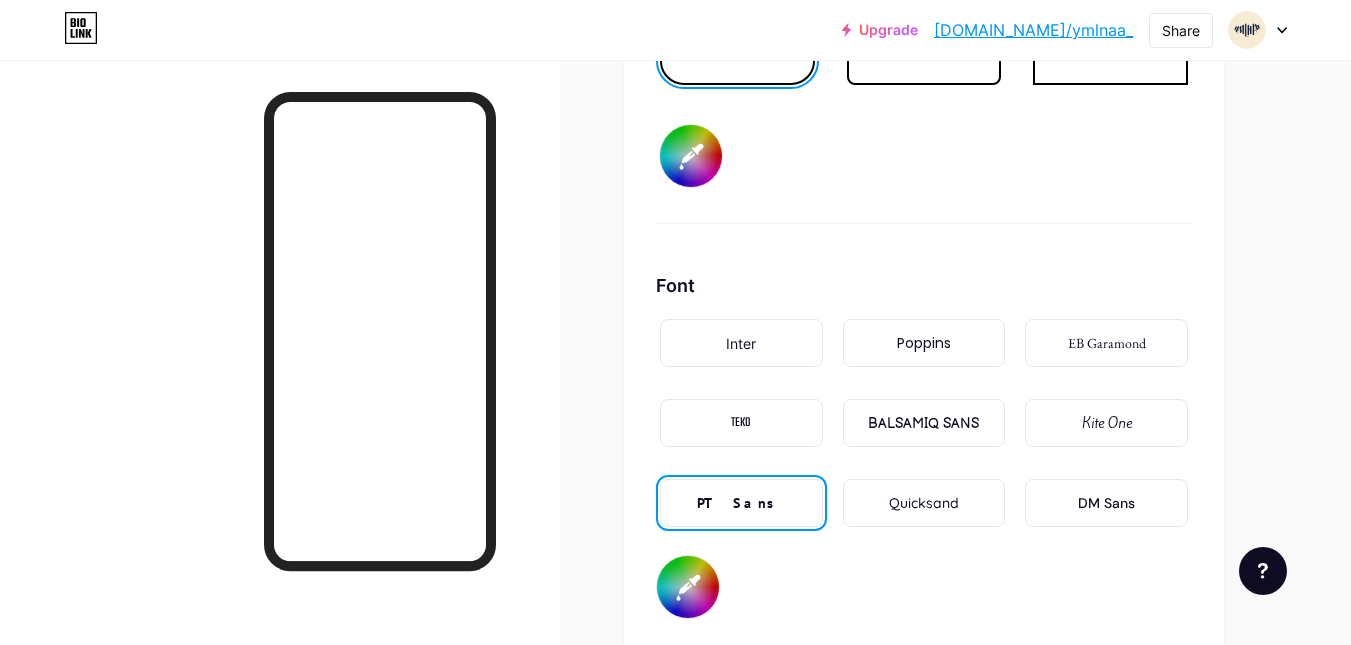 click on "#ffffff" at bounding box center [691, 156] 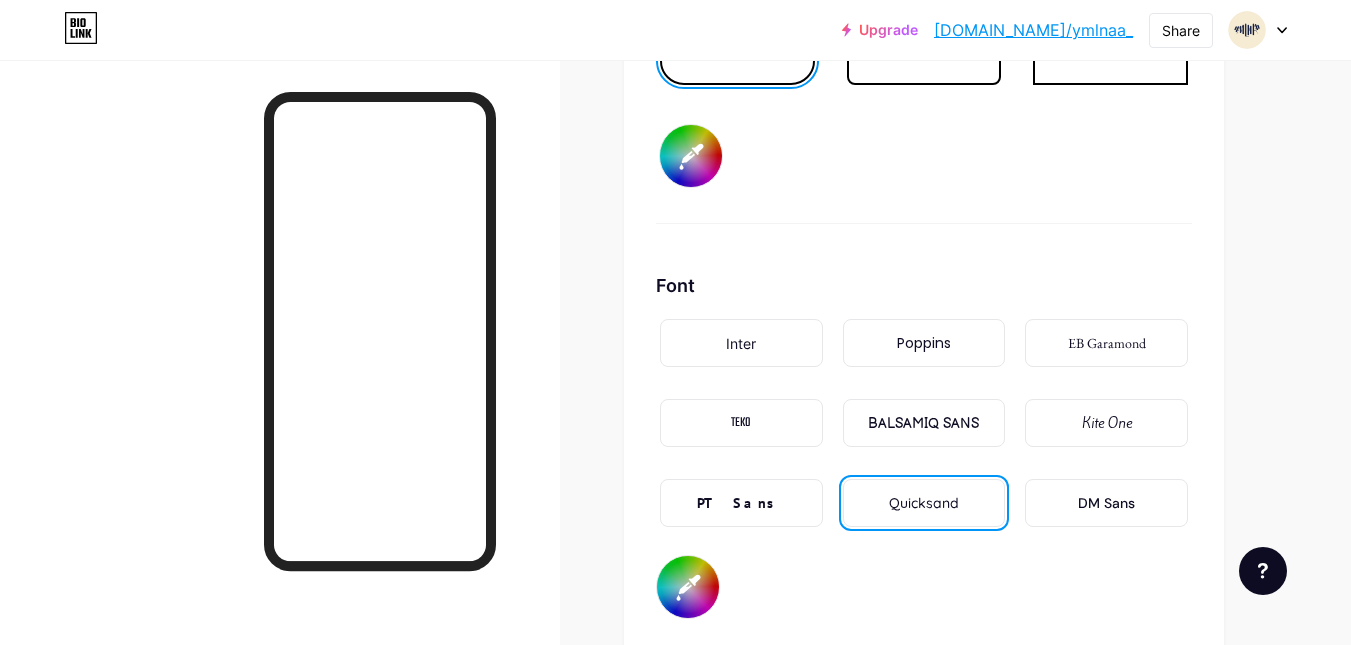 click on "Links
Posts
Design
Subscribers
NEW
Stats
Settings     Profile   MLNA     Welcome to The World of MLNA                   Themes   Link in bio   Blog   Shop       Basics       Carbon       Xmas 23       Pride       Glitch       Winter · Live       Glassy · Live       Chameleon · Live       Rainy Night · Live       Neon · Live       Summer       Retro       Strawberry · Live       Desert       Sunny       Autumn       Leaf       Clear Sky       Blush       Unicorn       Minimal       Cloudy       Shadow     Create your own           Changes saved     Background         Color           Video                   Image           Button       #ffffff   Font   Inter Poppins EB Garamond TEKO BALSAMIQ SANS Kite One PT Sans Quicksand DM Sans     #ffffff   Changes saved     Position to display socials                 Top                     Bottom
Disable Bio Link branding
Changes saved" at bounding box center (654, -913) 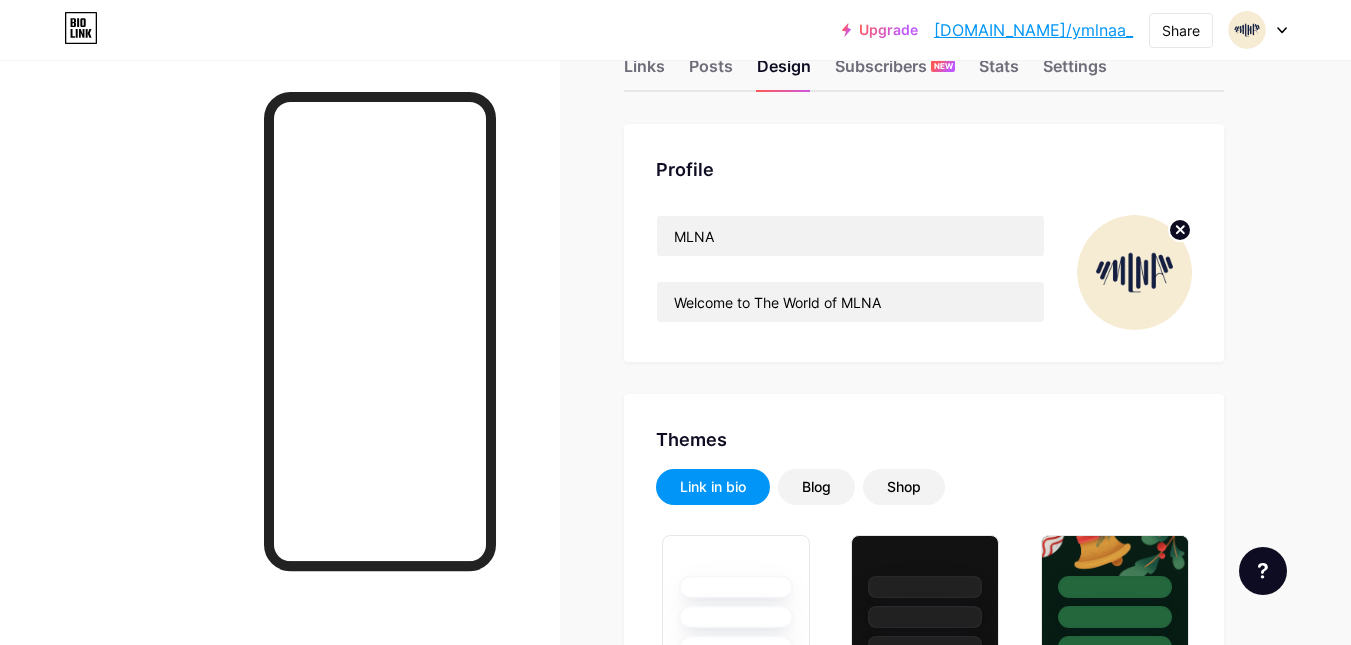 scroll, scrollTop: 0, scrollLeft: 0, axis: both 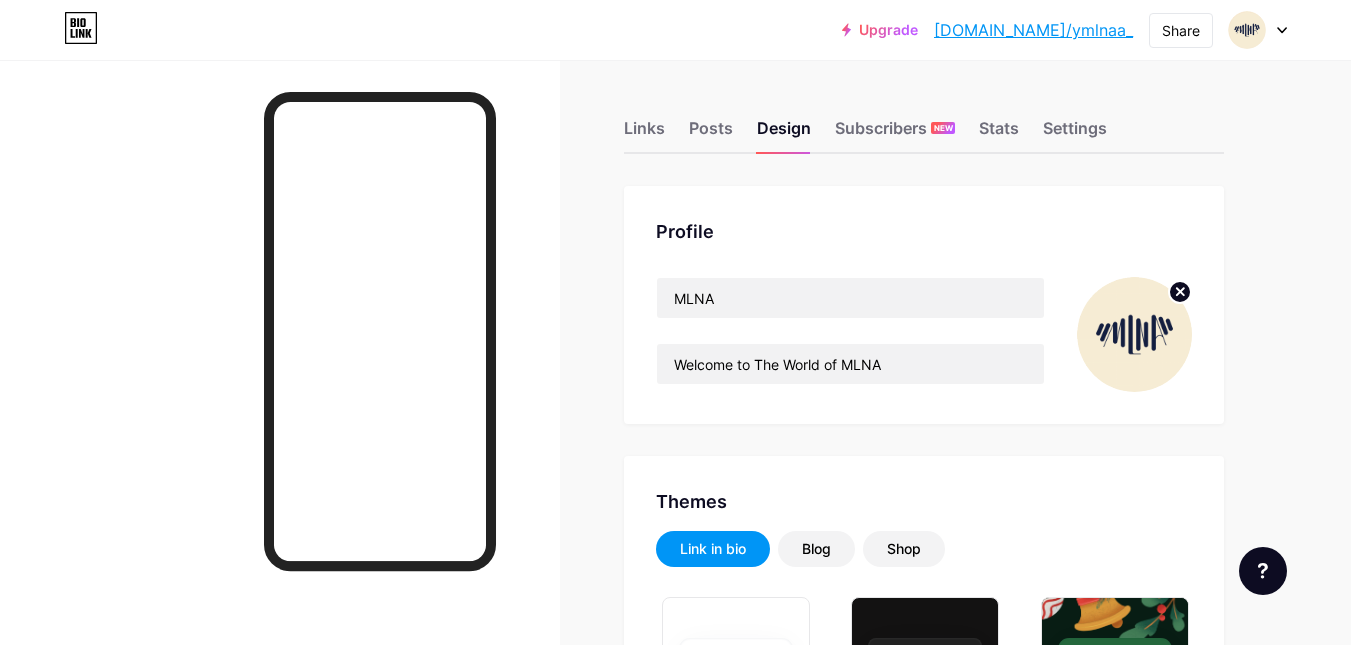 click at bounding box center [1134, 334] 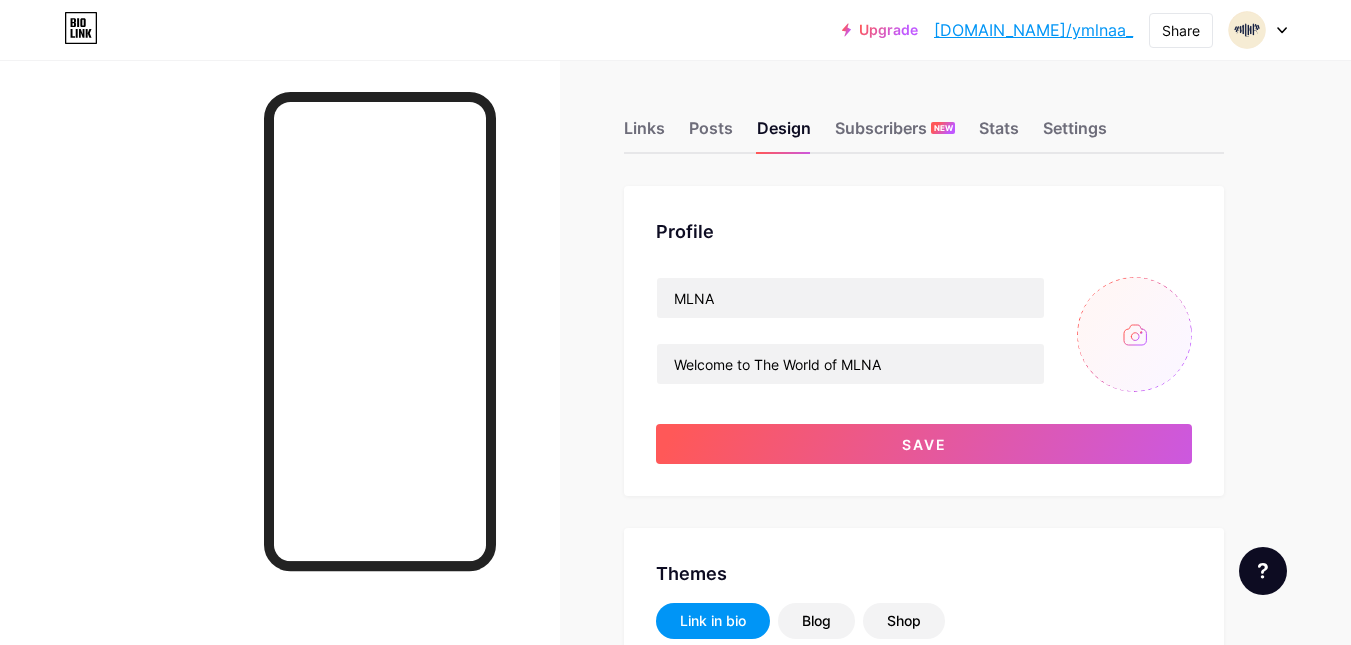 click at bounding box center [1134, 334] 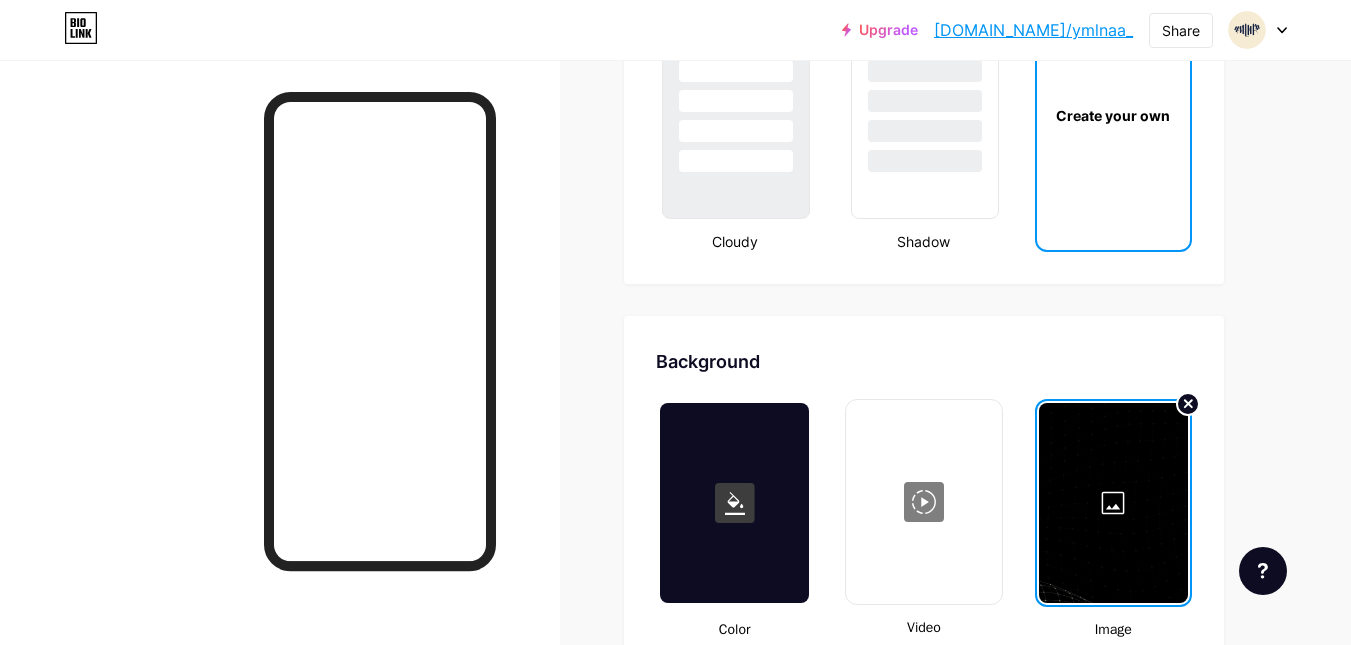 scroll, scrollTop: 2600, scrollLeft: 0, axis: vertical 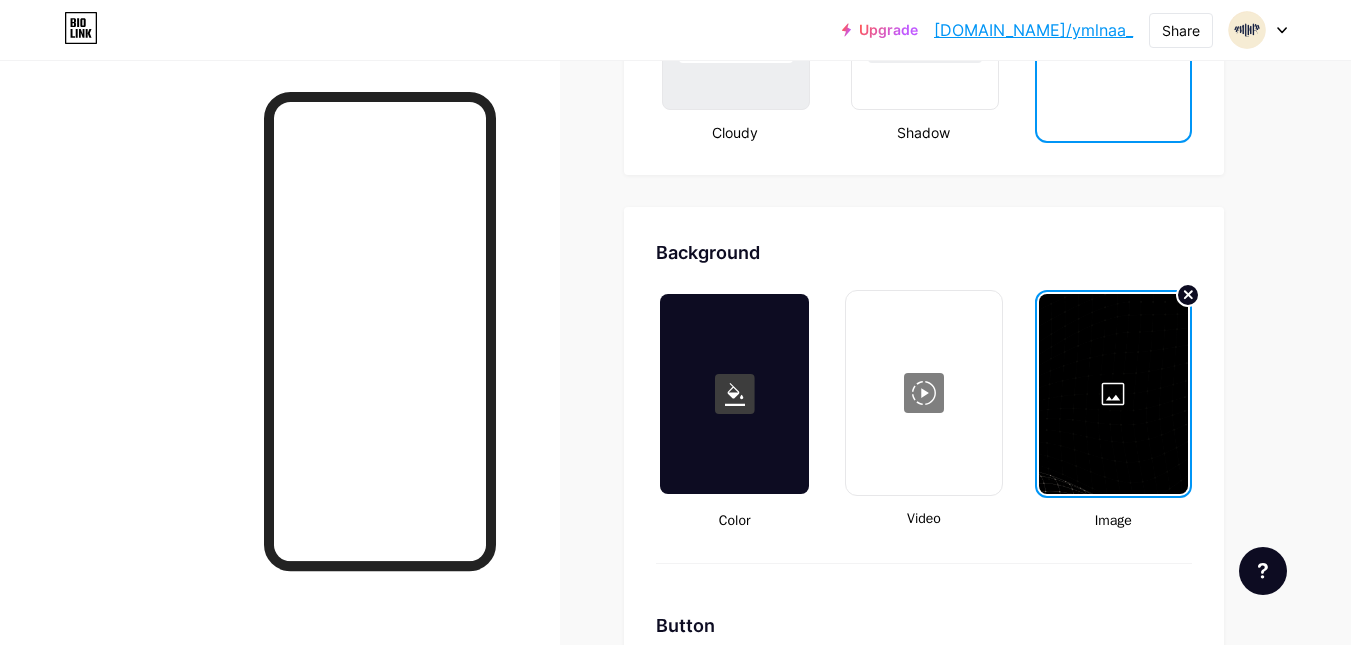 click 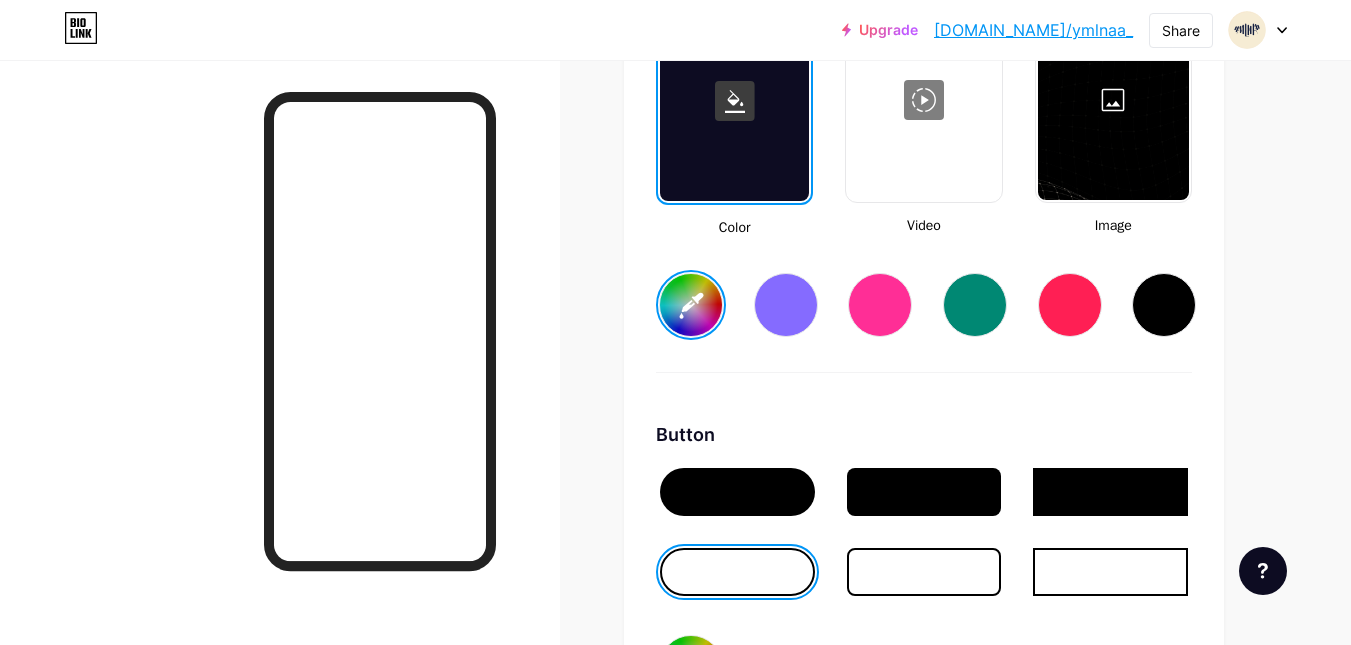 scroll, scrollTop: 2900, scrollLeft: 0, axis: vertical 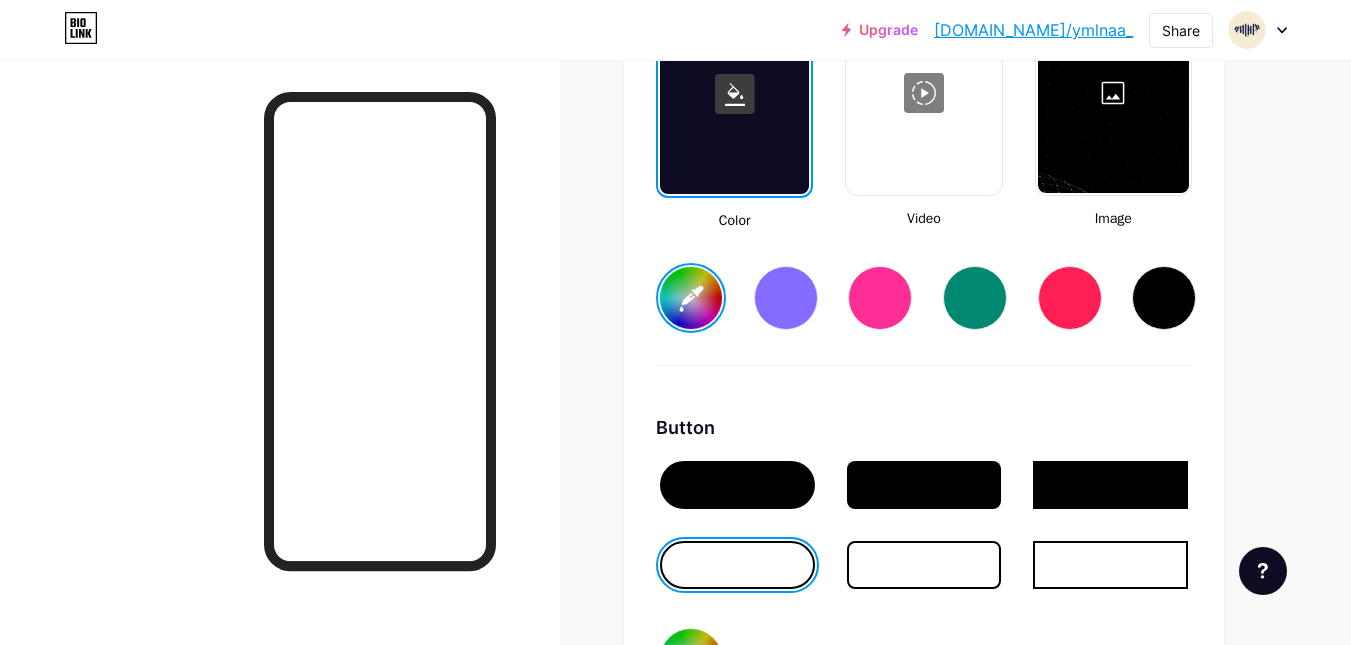 click on "#ffffff" at bounding box center [691, 298] 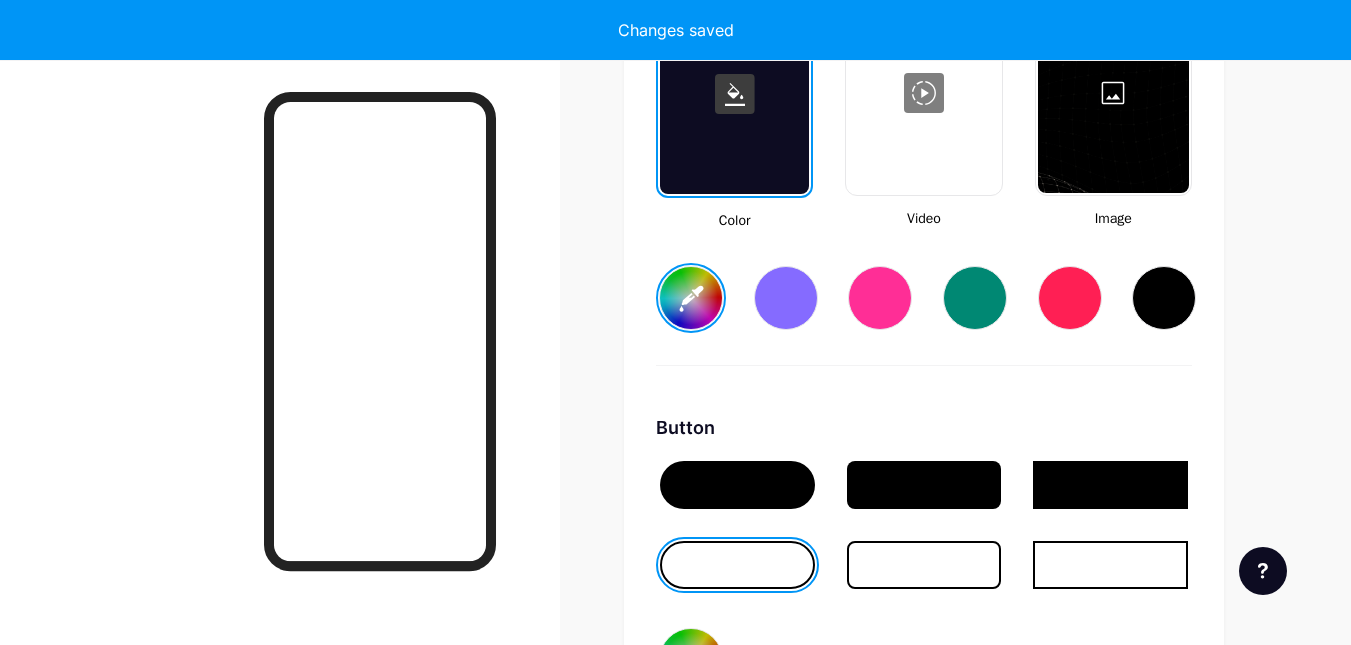 click on "Links
Posts
Design
Subscribers
NEW
Stats
Settings     Profile   MLNA     Welcome to The World of MLNA                   Save     Themes   Link in bio   Blog   Shop       Basics       Carbon       Xmas 23       Pride       Glitch       Winter · Live       Glassy · Live       Chameleon · Live       Rainy Night · Live       Neon · Live       Summer       Retro       Strawberry · Live       Desert       Sunny       Autumn       Leaf       Clear Sky       Blush       Unicorn       Minimal       Cloudy       Shadow     Create your own           Changes saved     Background         Color           Video             Image           #ffffff     Button       #ffffff   Font   Inter Poppins EB Garamond TEKO BALSAMIQ SANS Kite One PT Sans Quicksand DM Sans     #ffffff   Changes saved     Position to display socials                 Top                     Bottom
Disable Bio Link branding" at bounding box center (654, -496) 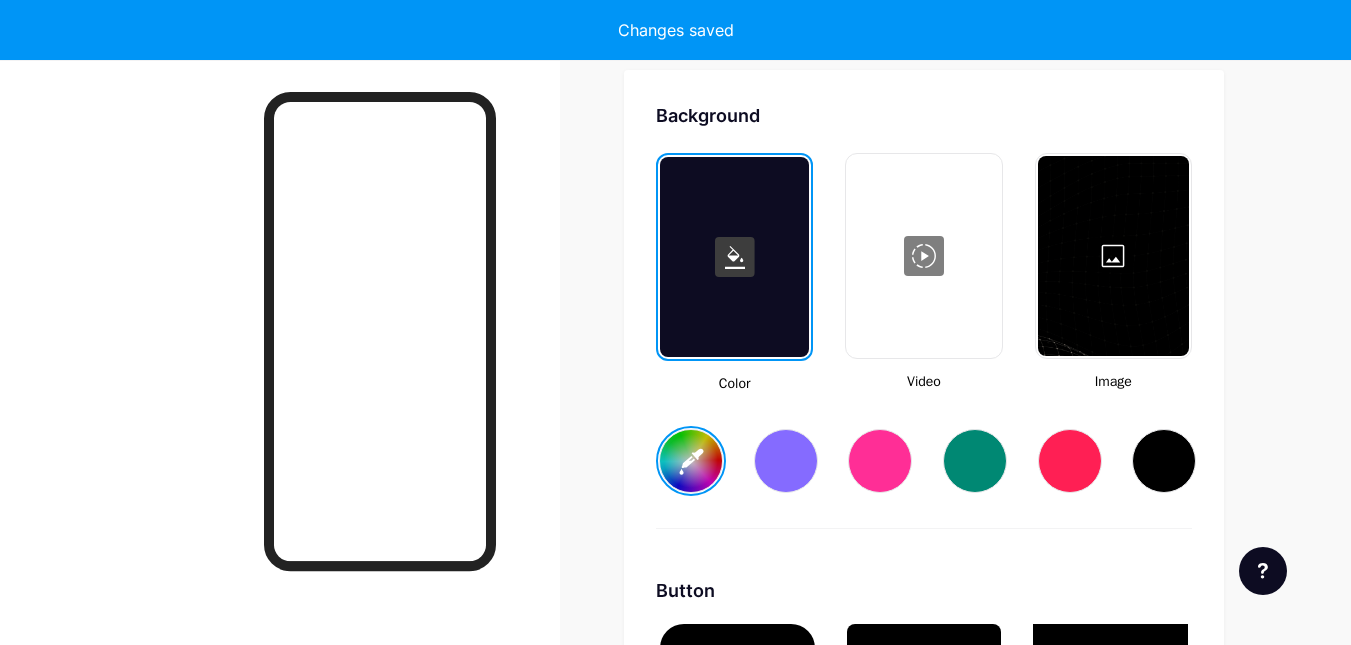 type on "#ffffff" 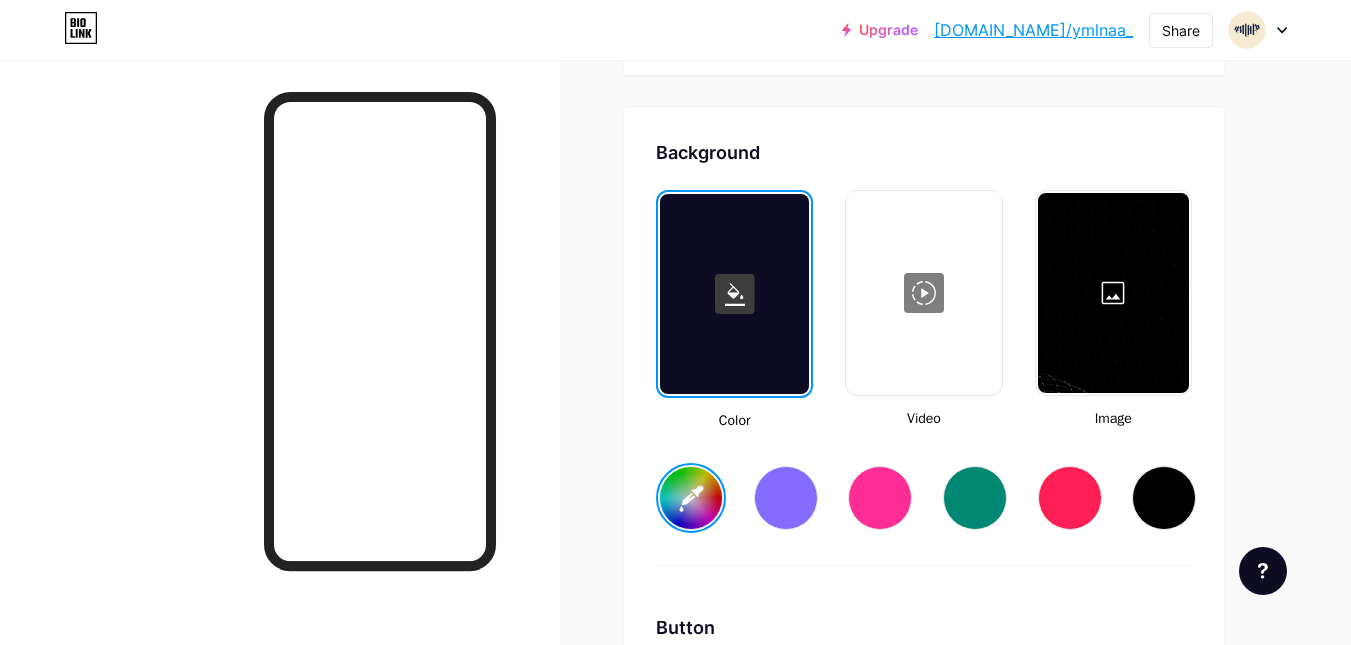 click at bounding box center [1113, 293] 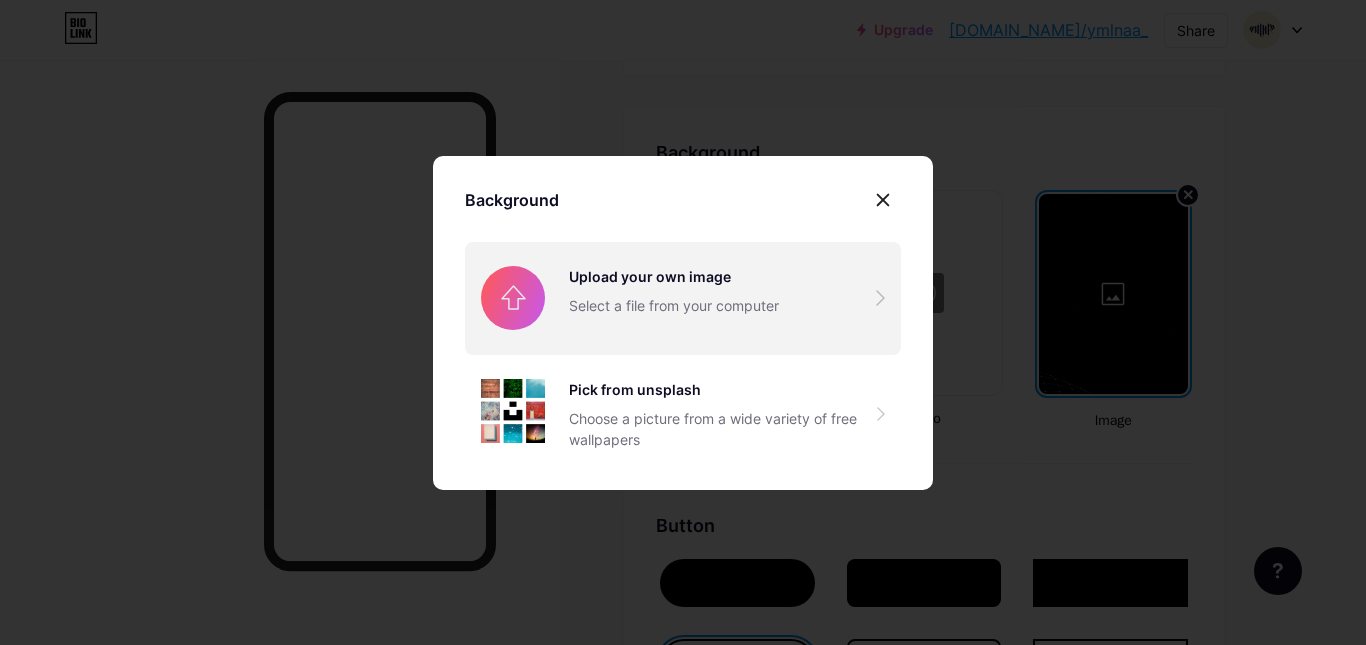 click at bounding box center [683, 298] 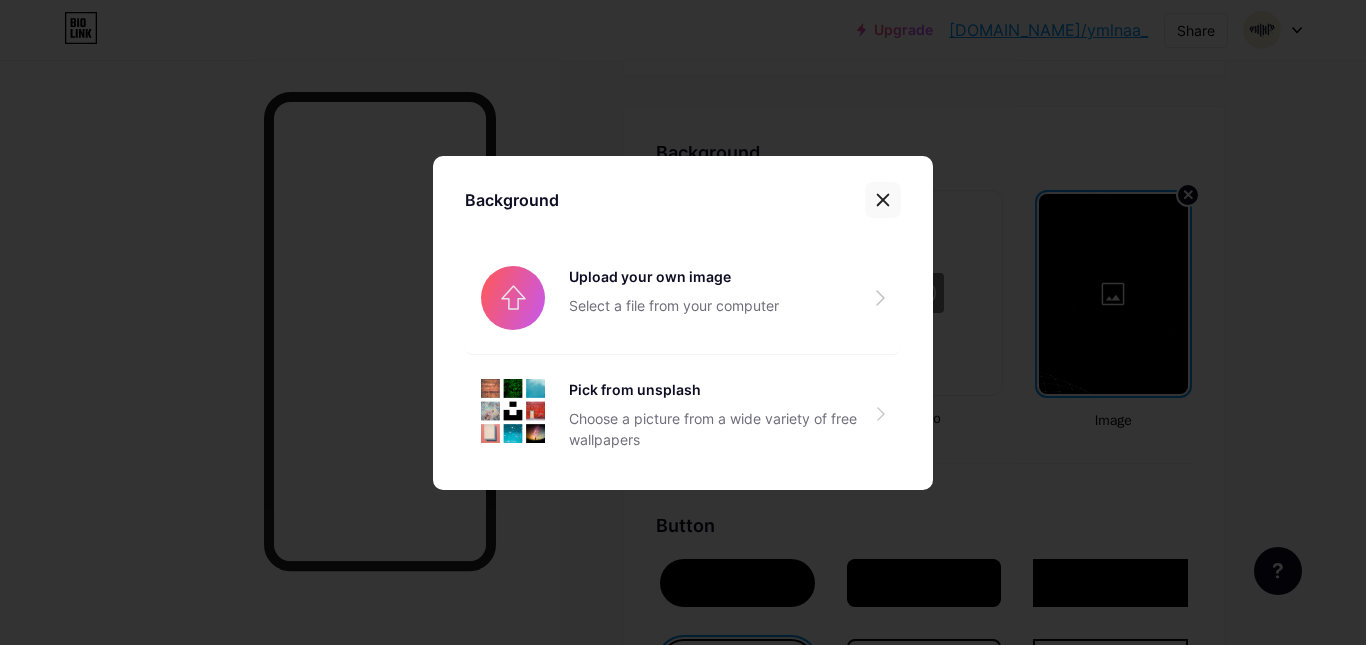 click at bounding box center [883, 200] 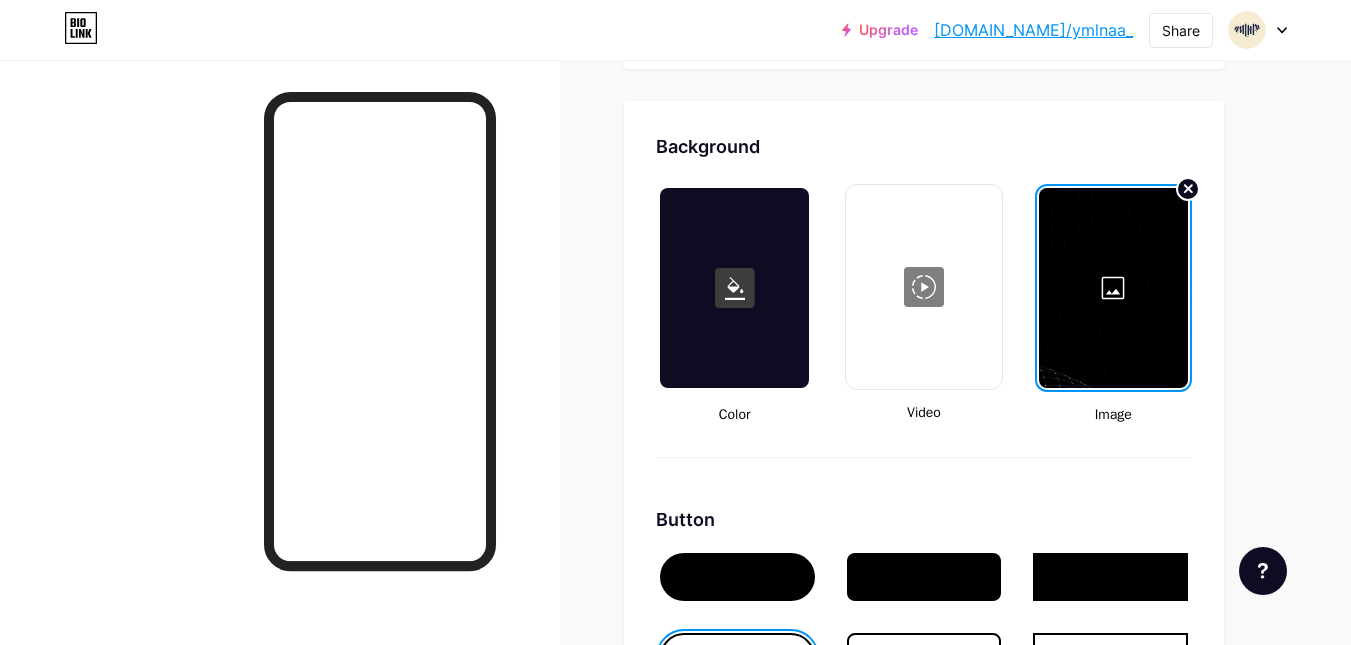 scroll, scrollTop: 2700, scrollLeft: 0, axis: vertical 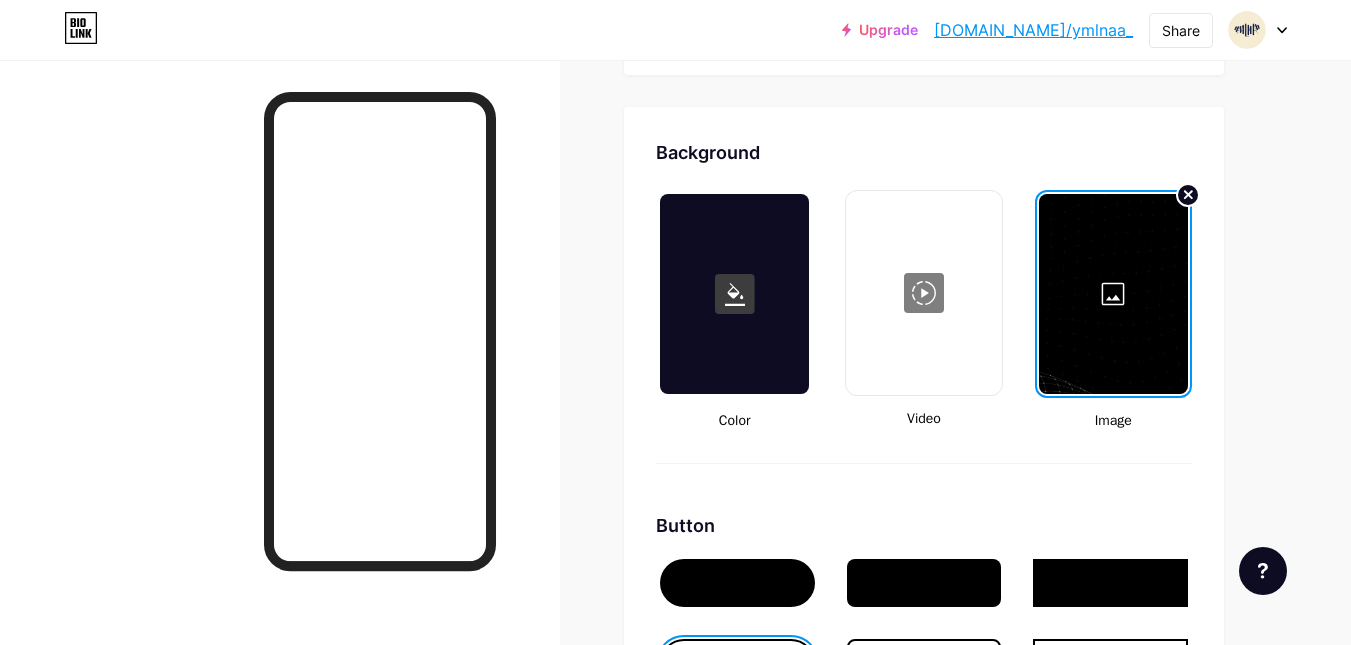 click at bounding box center (1113, 294) 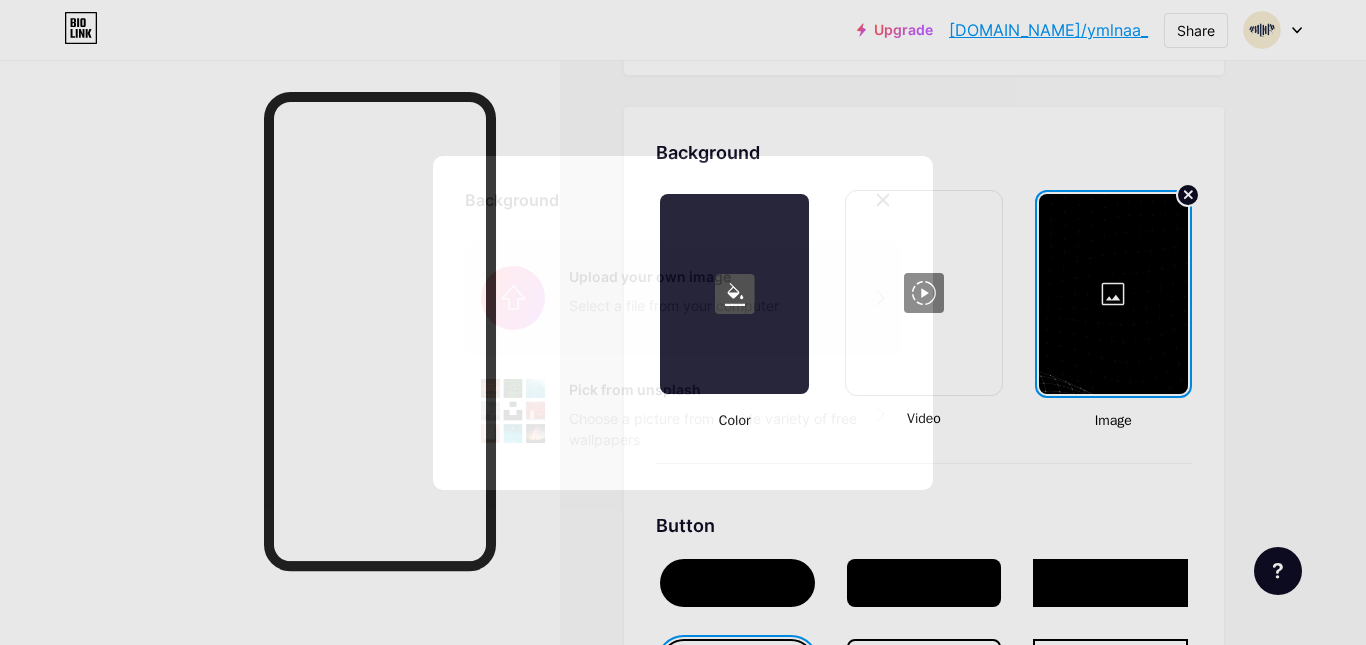click at bounding box center (683, 298) 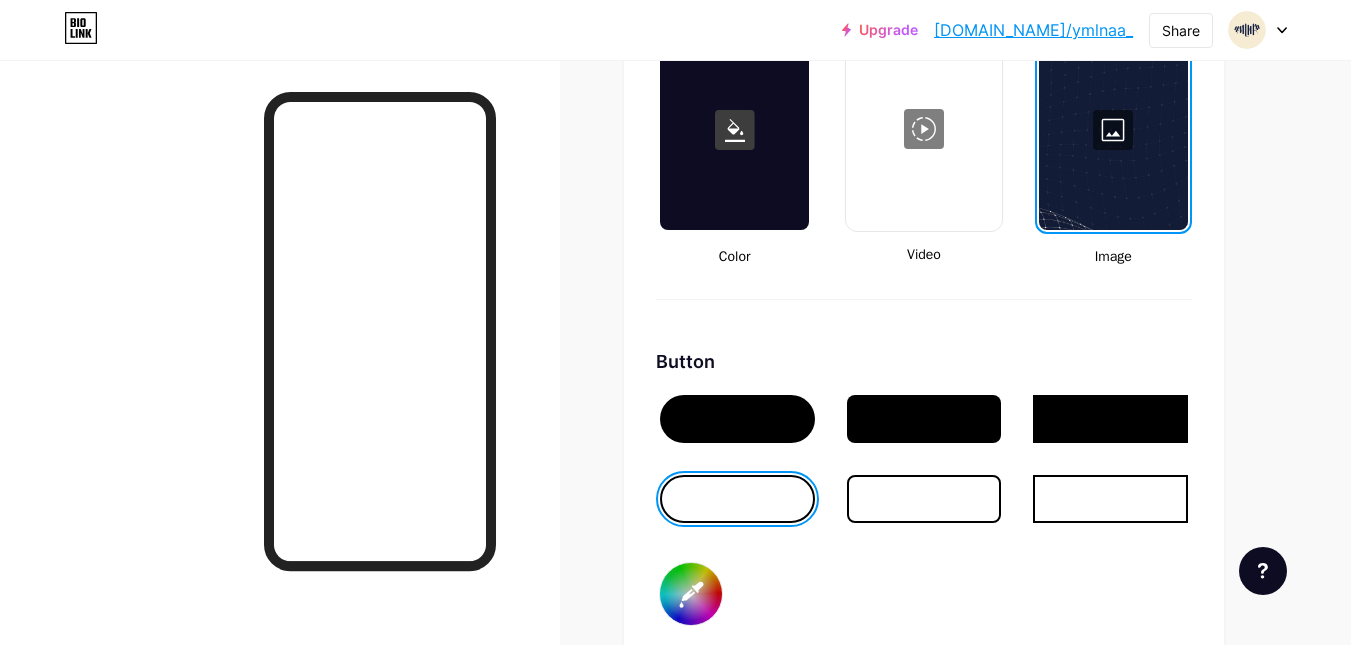 scroll, scrollTop: 2900, scrollLeft: 0, axis: vertical 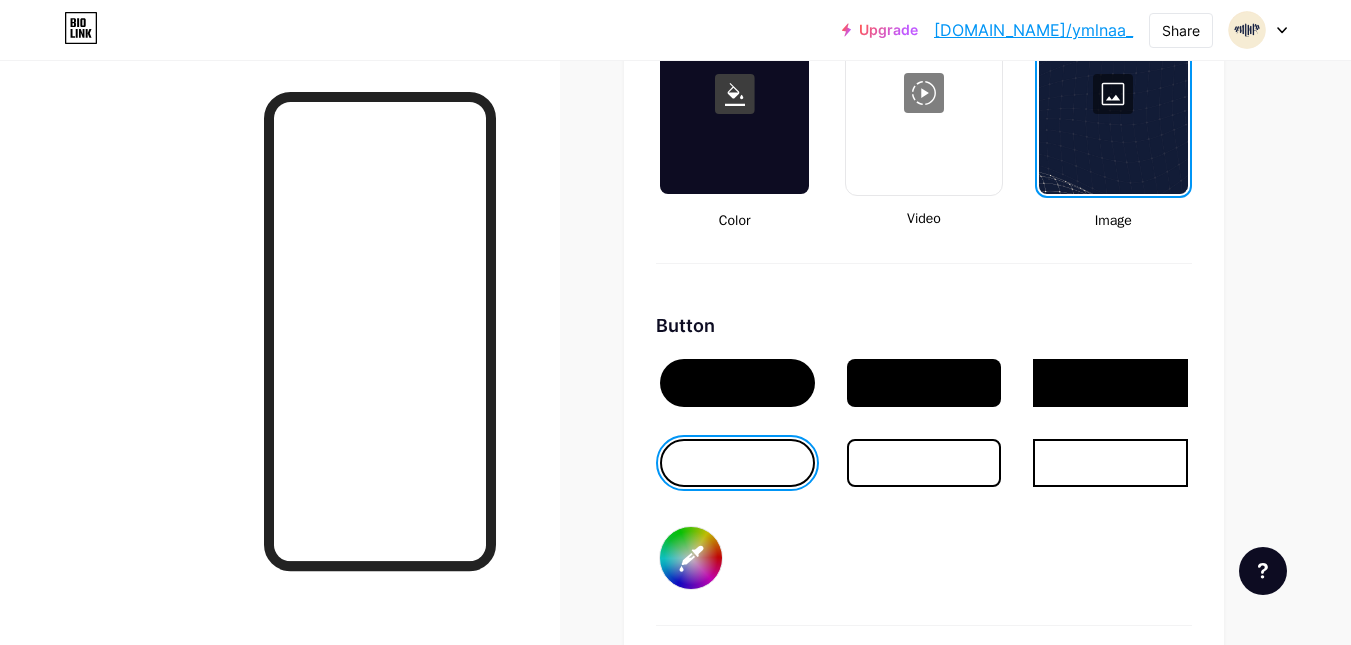 click on "#ffffff" at bounding box center (691, 558) 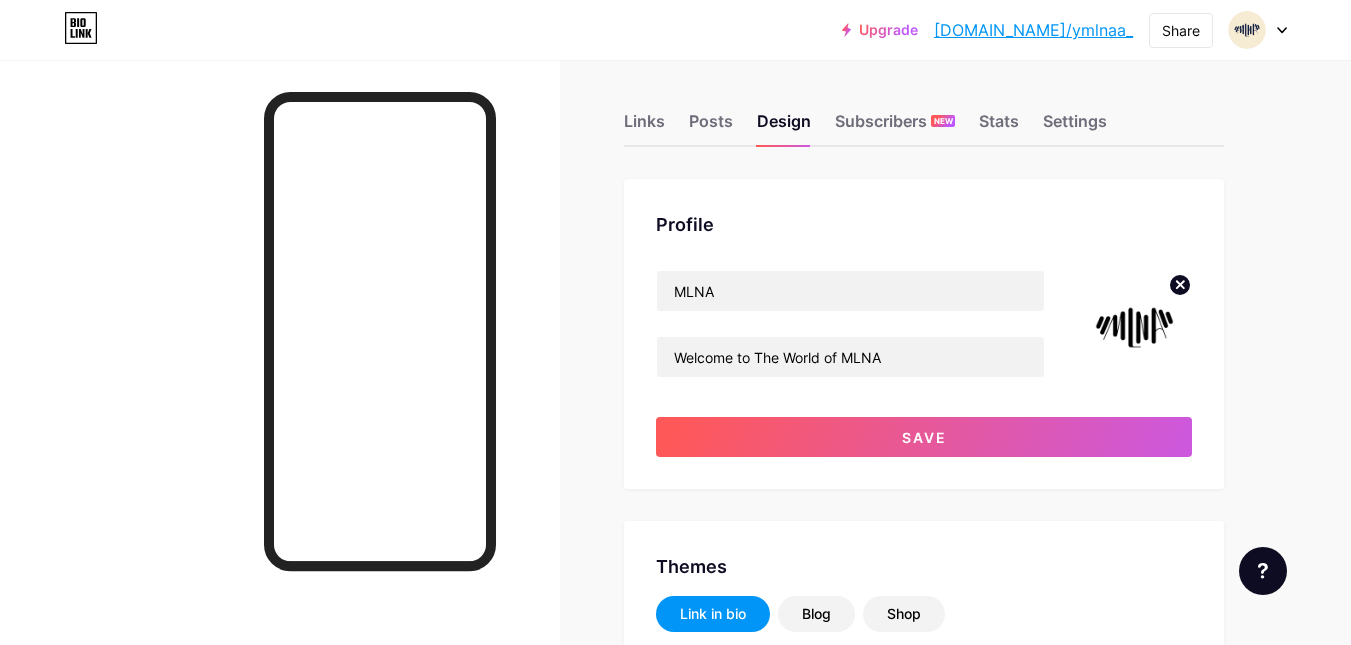 scroll, scrollTop: 0, scrollLeft: 0, axis: both 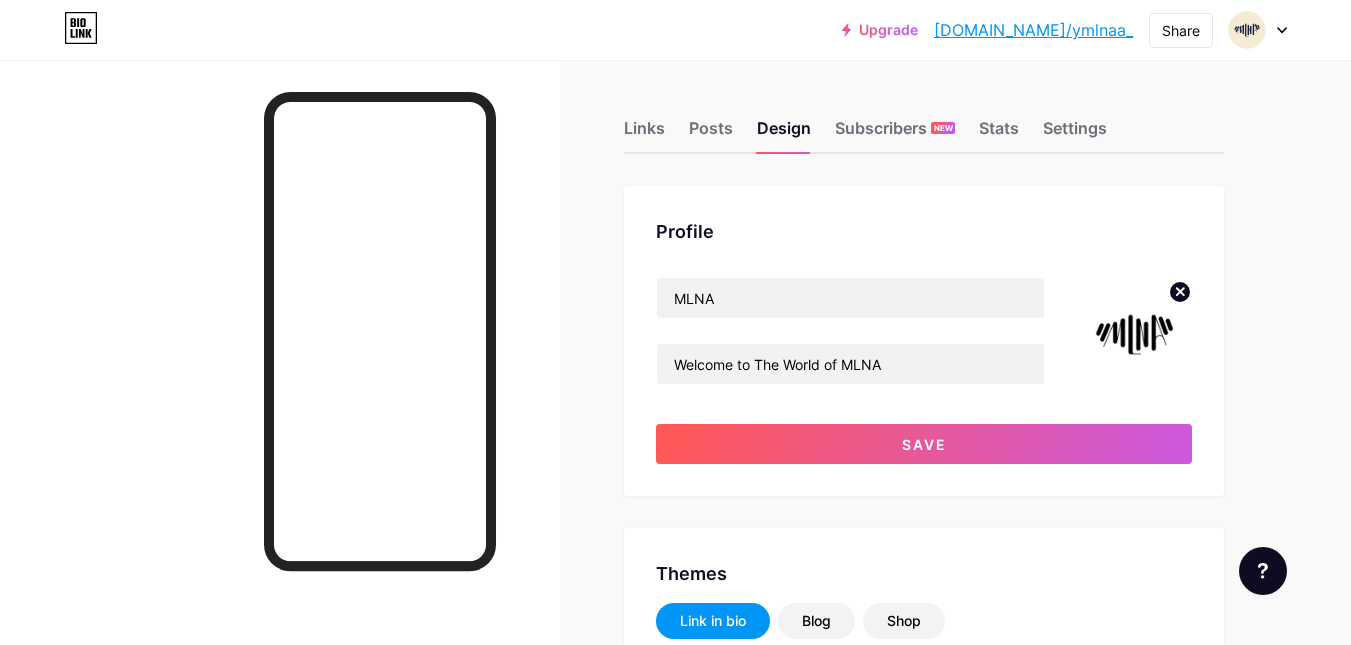 click 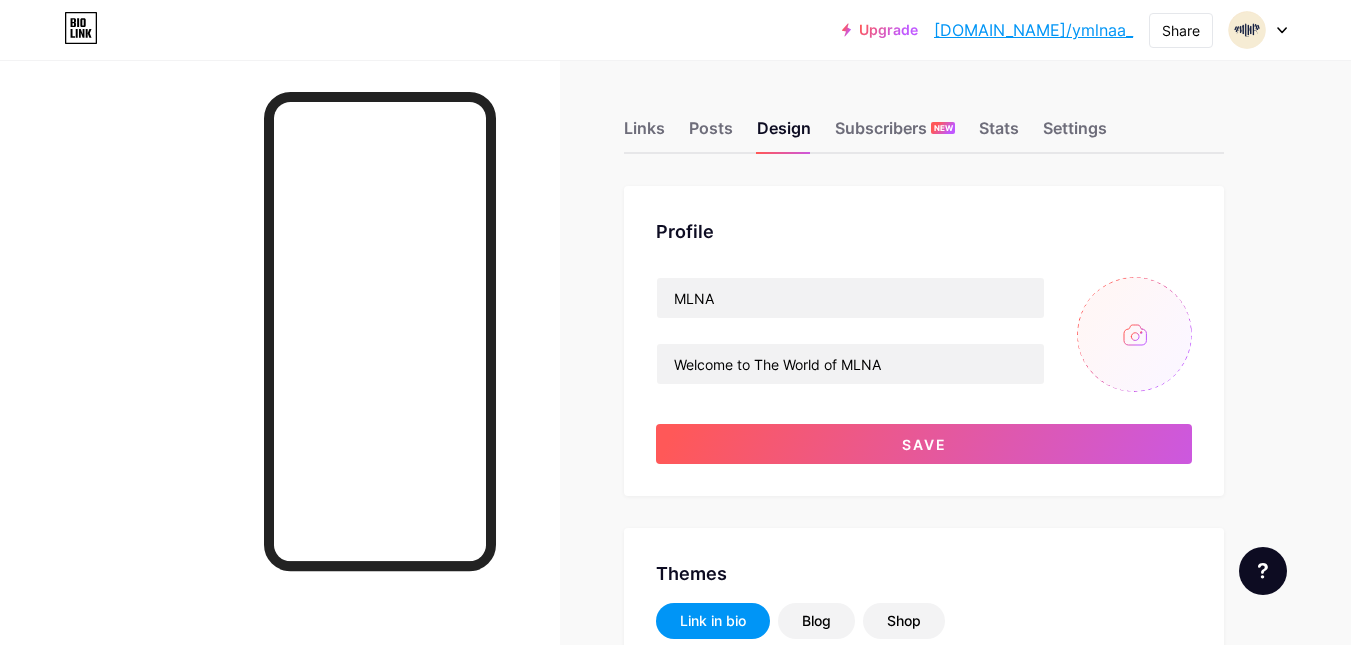 click at bounding box center (1134, 334) 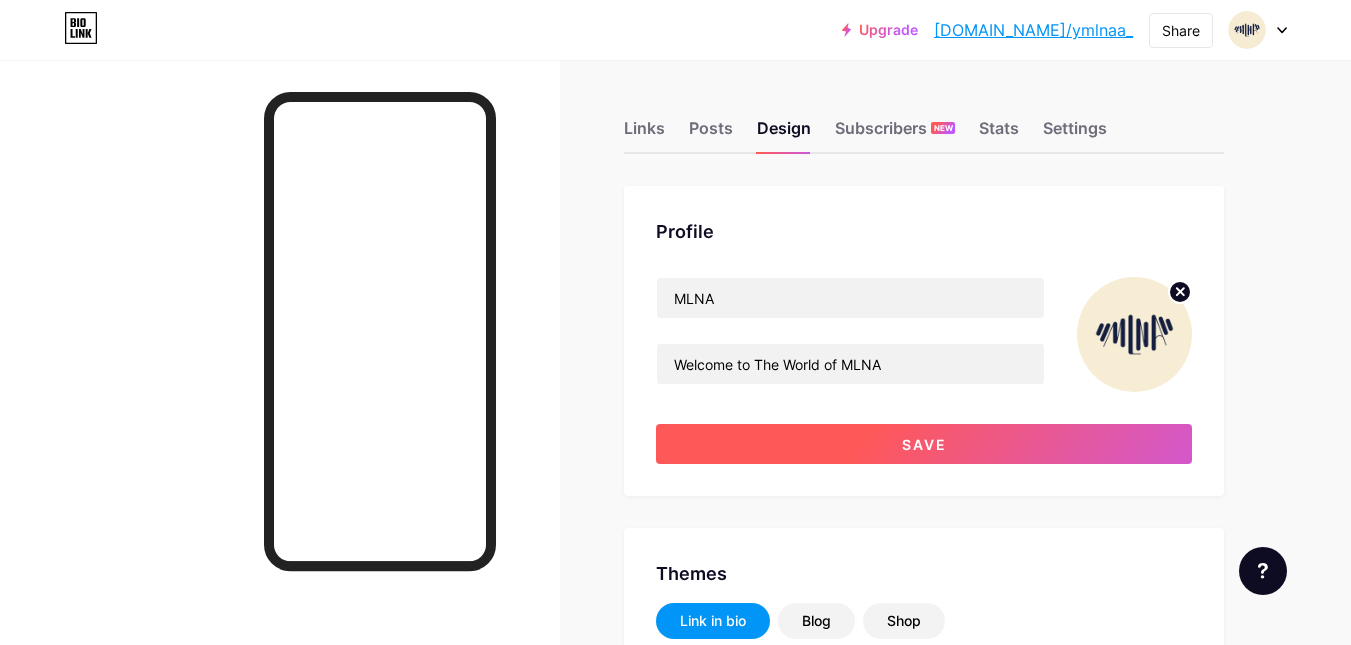 click on "Save" at bounding box center (924, 444) 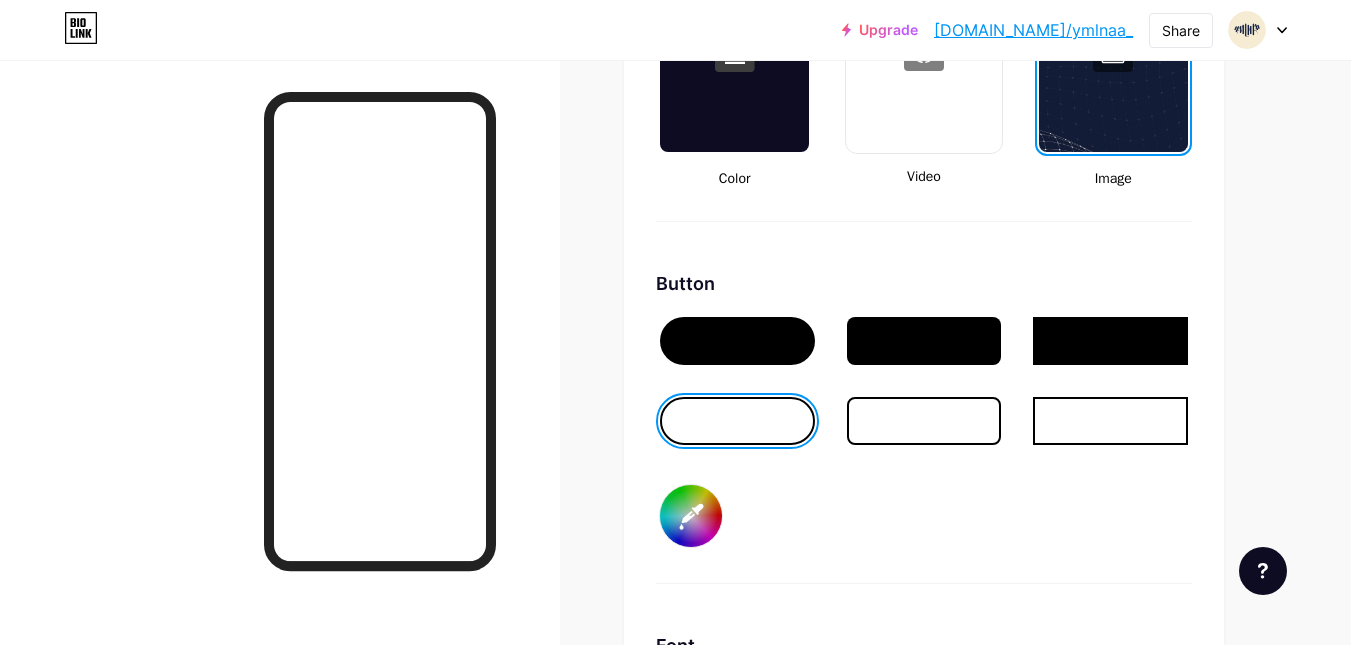 scroll, scrollTop: 2900, scrollLeft: 0, axis: vertical 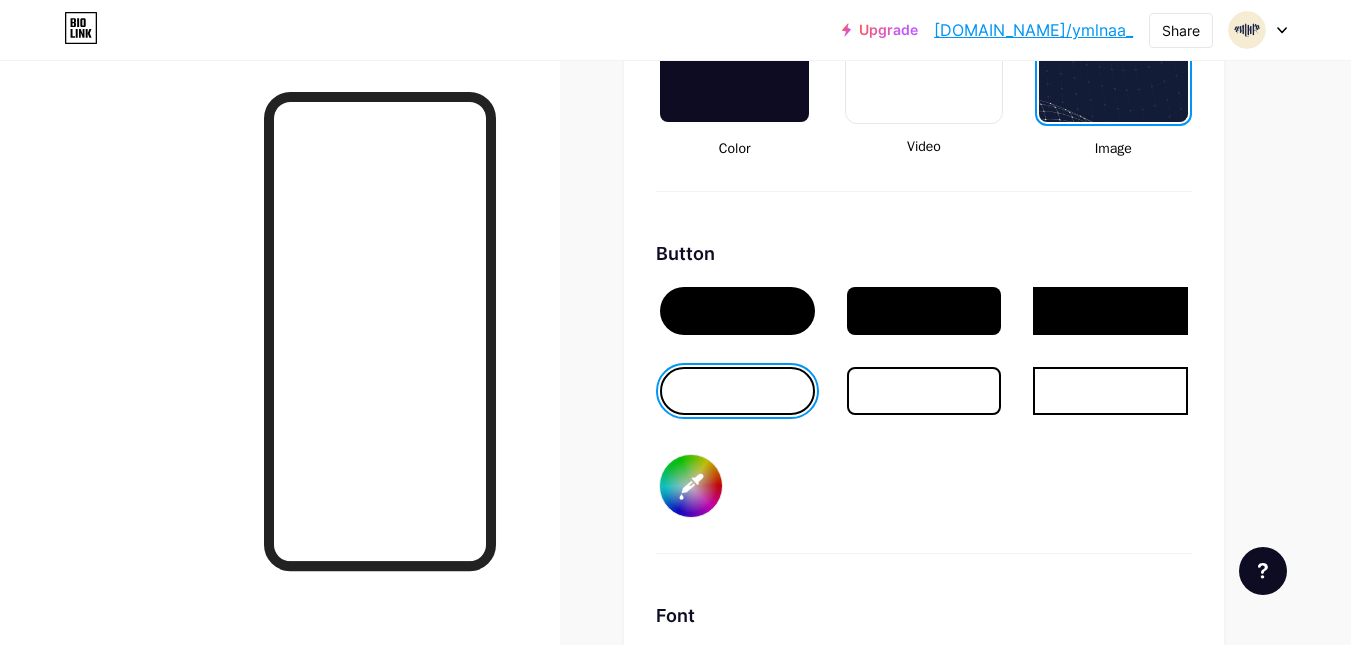 click on "#fefefe" at bounding box center [691, 486] 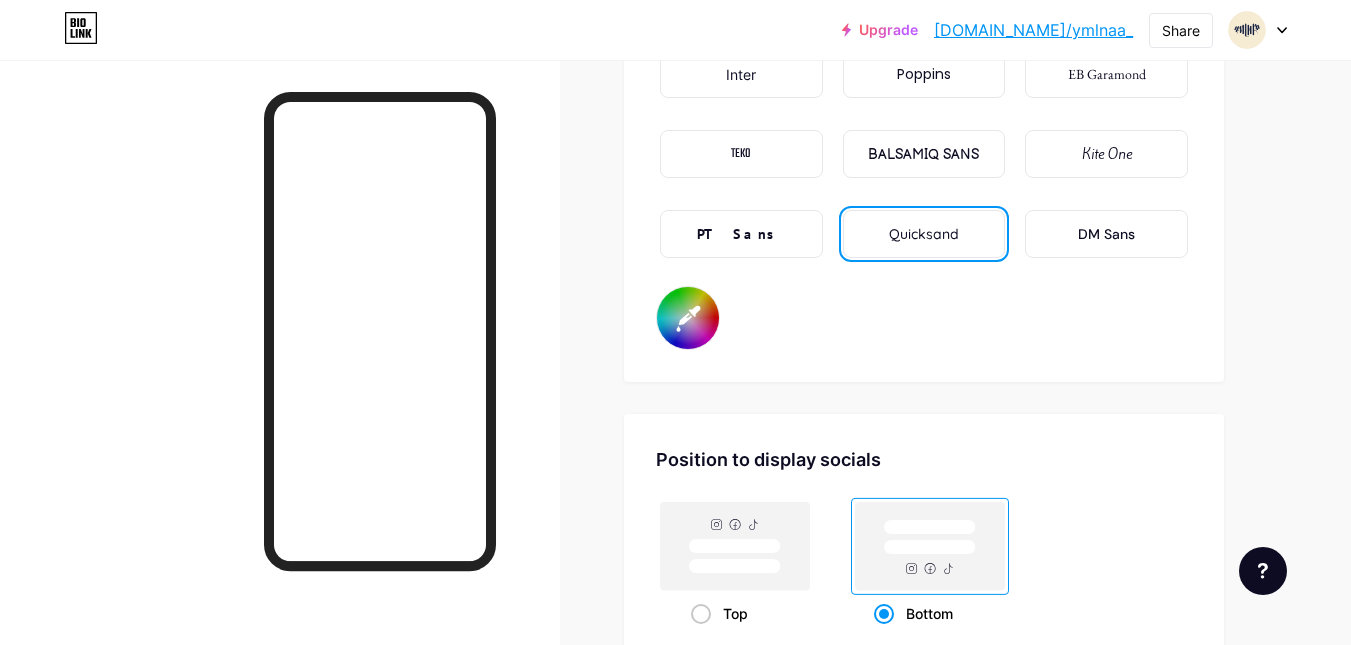 scroll, scrollTop: 3500, scrollLeft: 0, axis: vertical 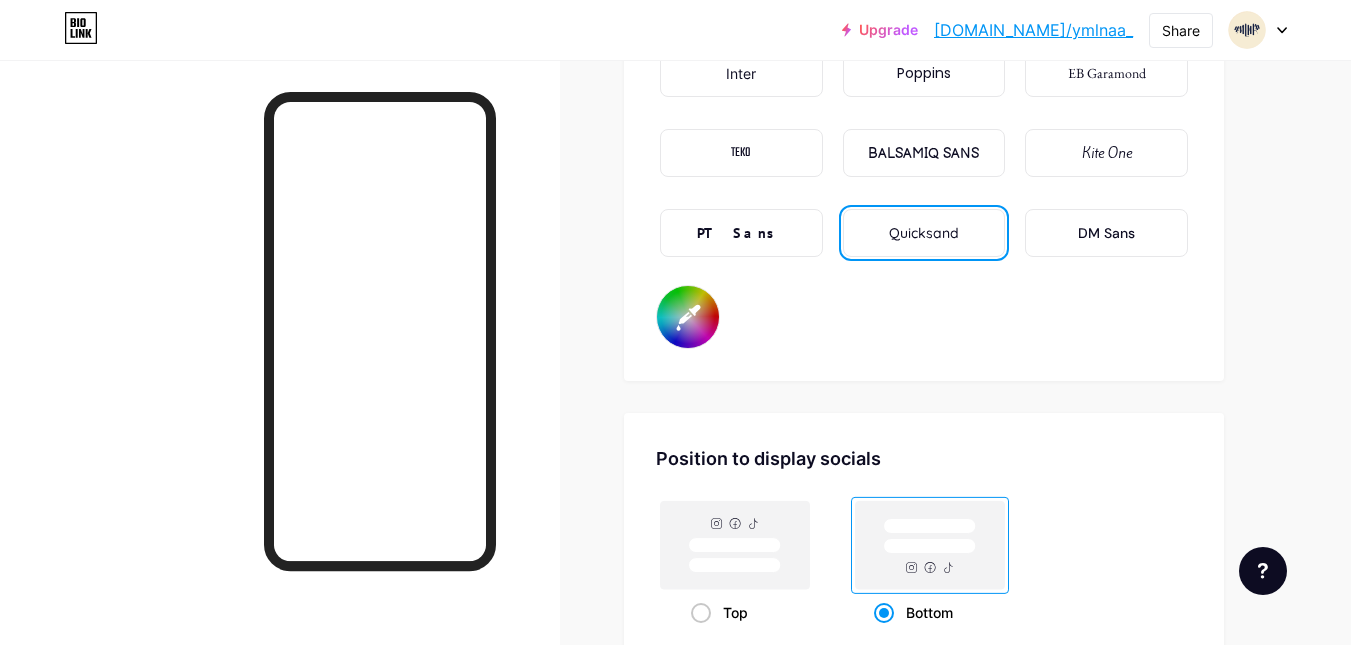 click on "#ffffff" at bounding box center (688, 317) 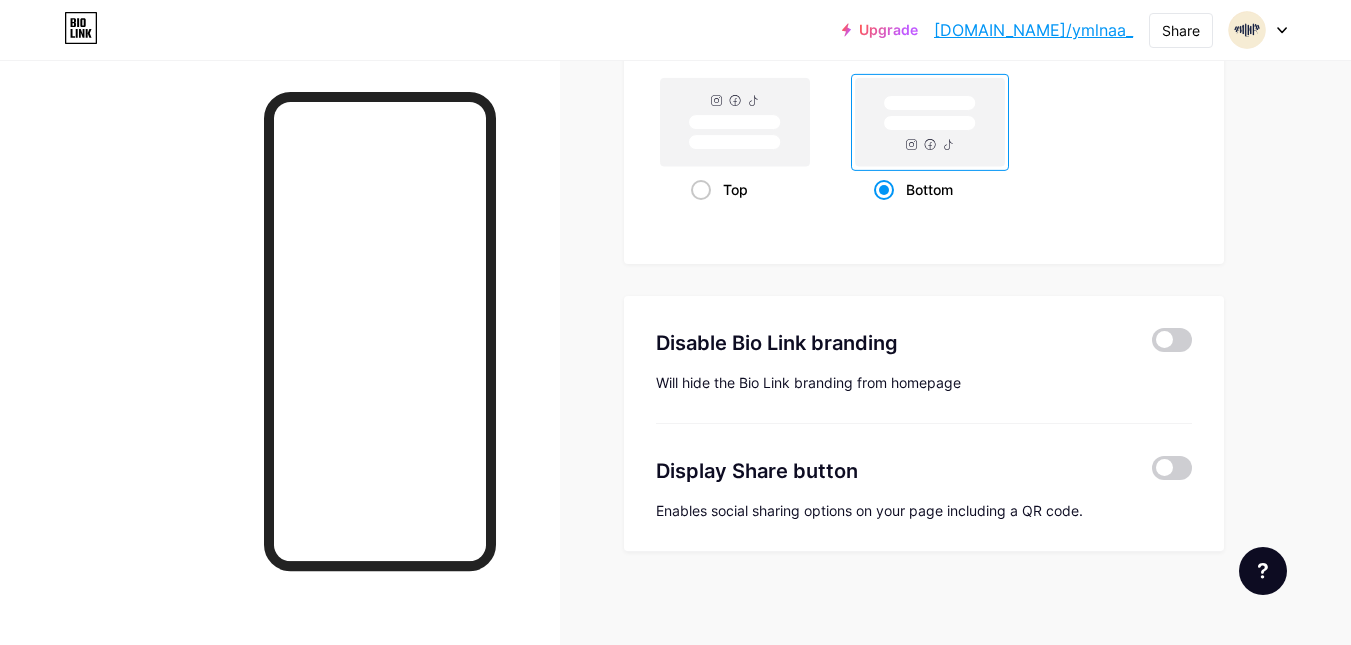 scroll, scrollTop: 3930, scrollLeft: 0, axis: vertical 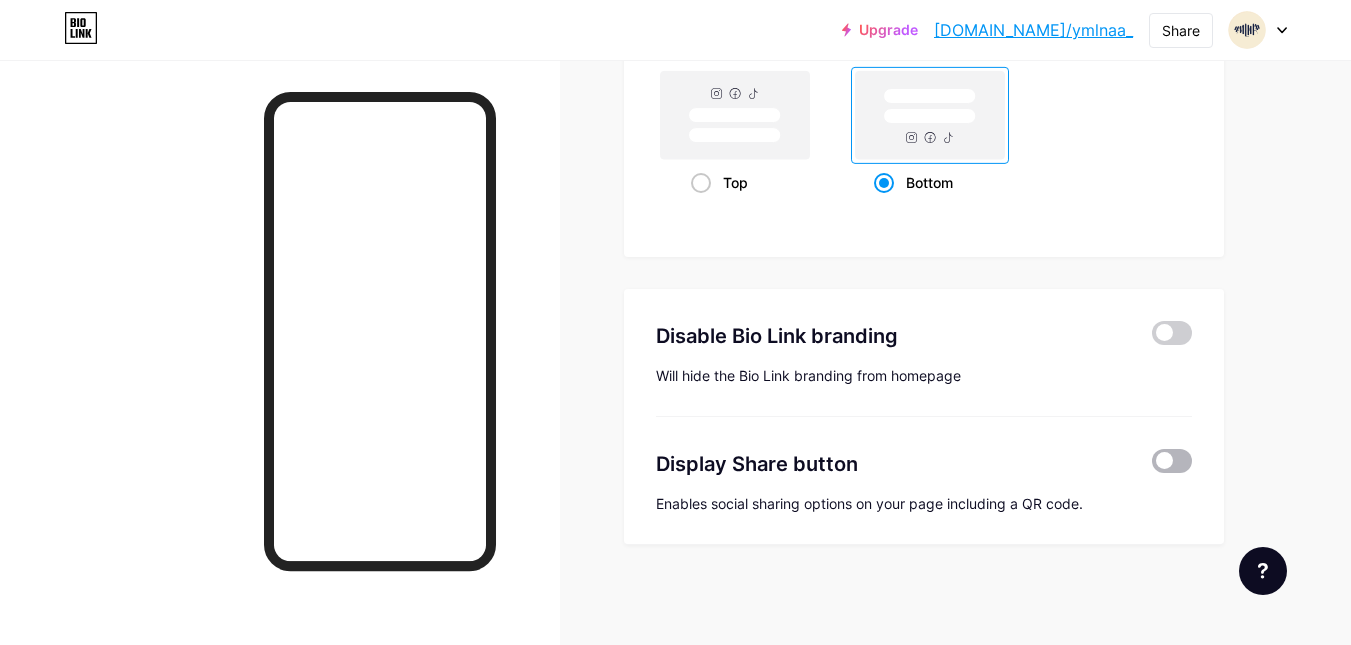 click at bounding box center (1172, 461) 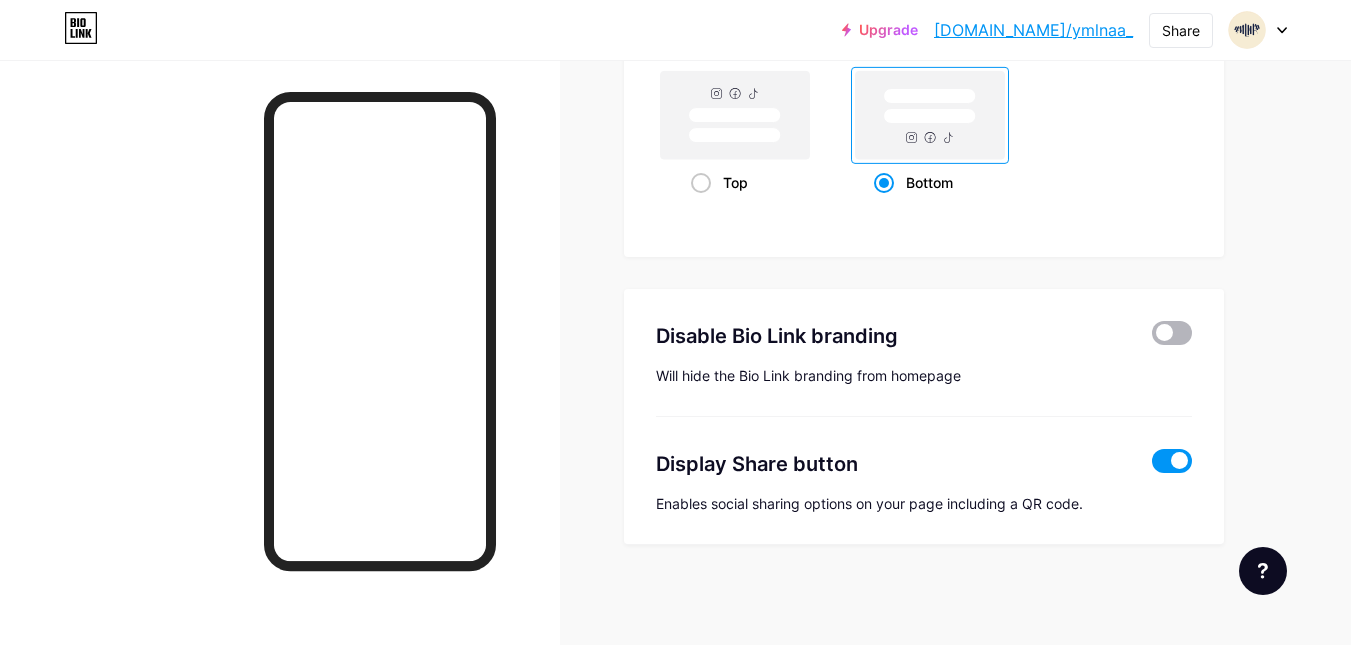 click at bounding box center (1172, 333) 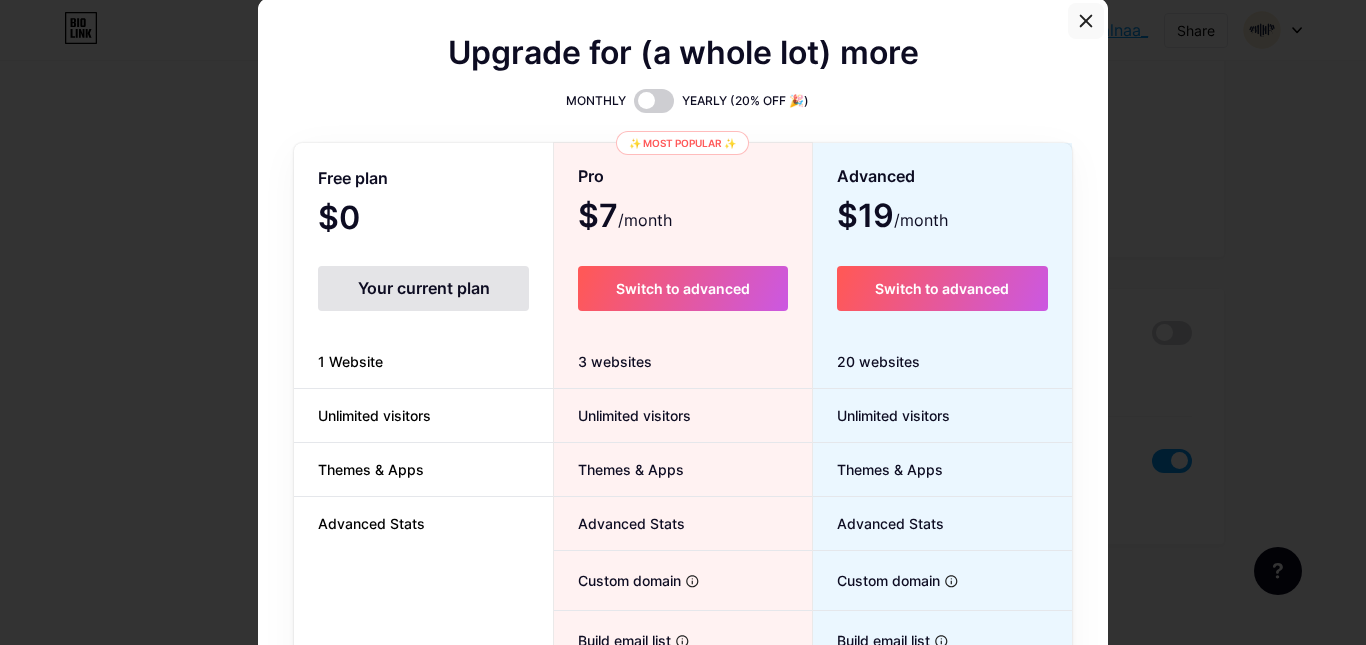 click at bounding box center [1086, 21] 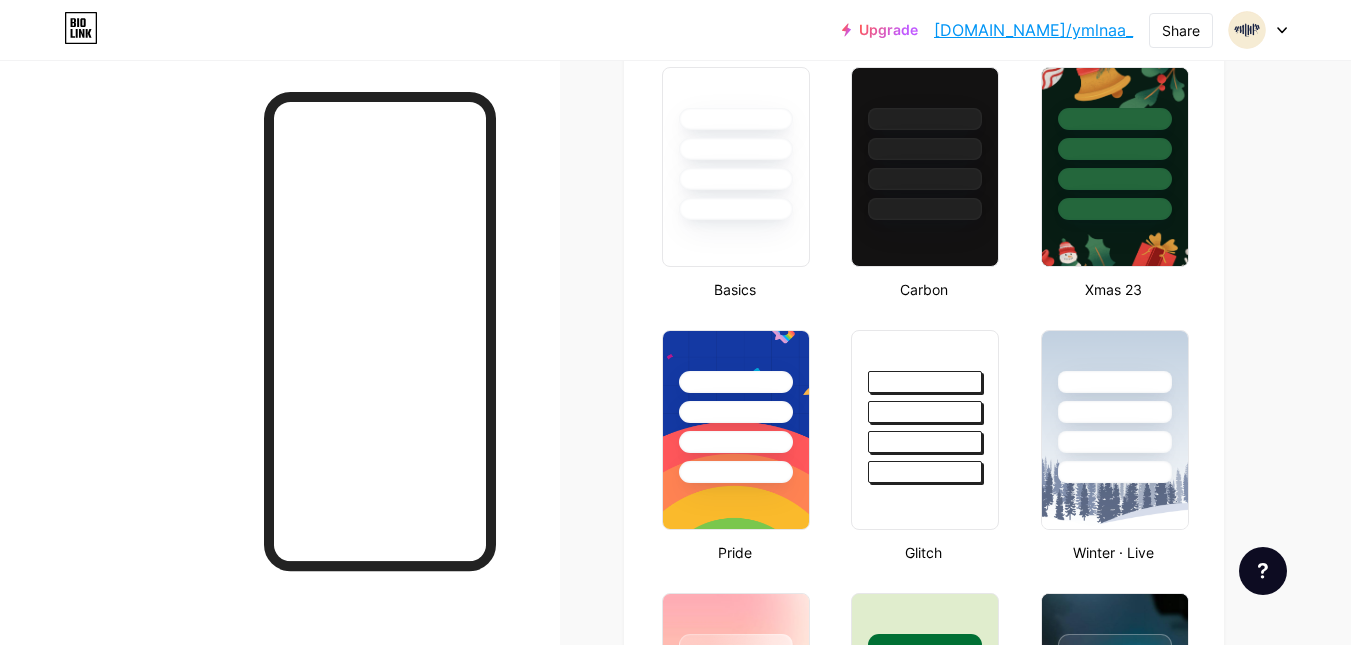 scroll, scrollTop: 0, scrollLeft: 0, axis: both 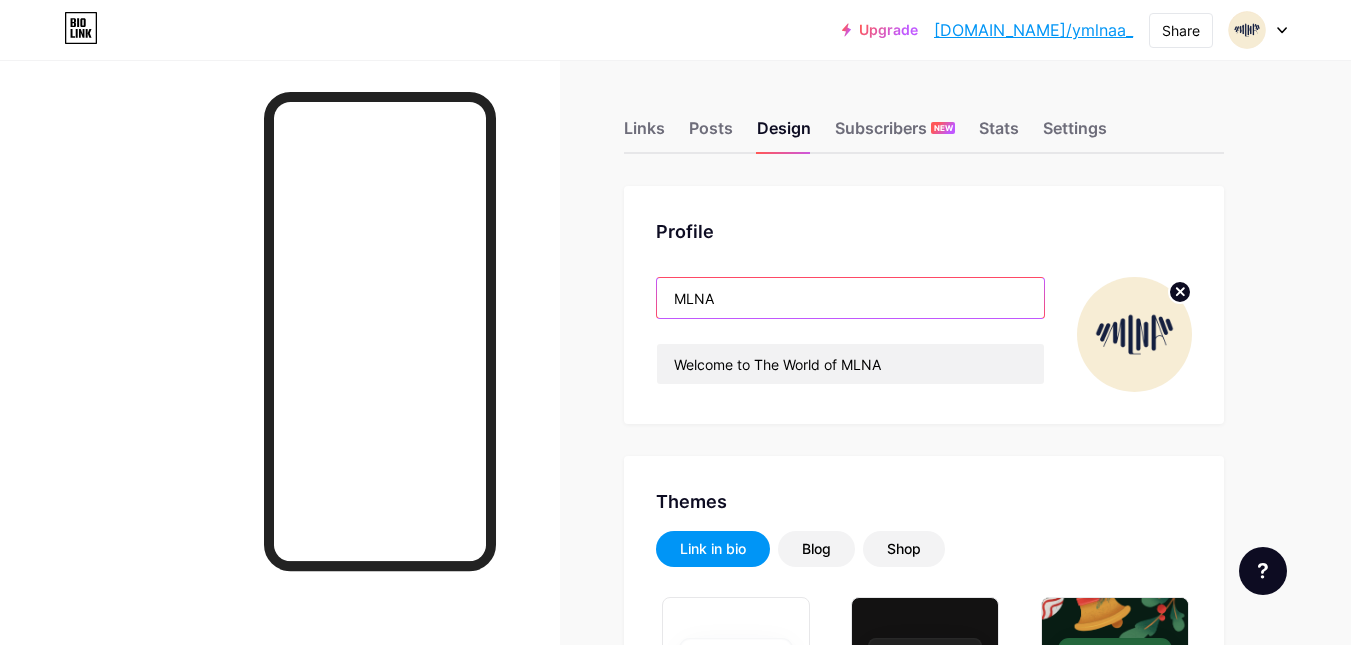 click on "MLNA" at bounding box center (850, 298) 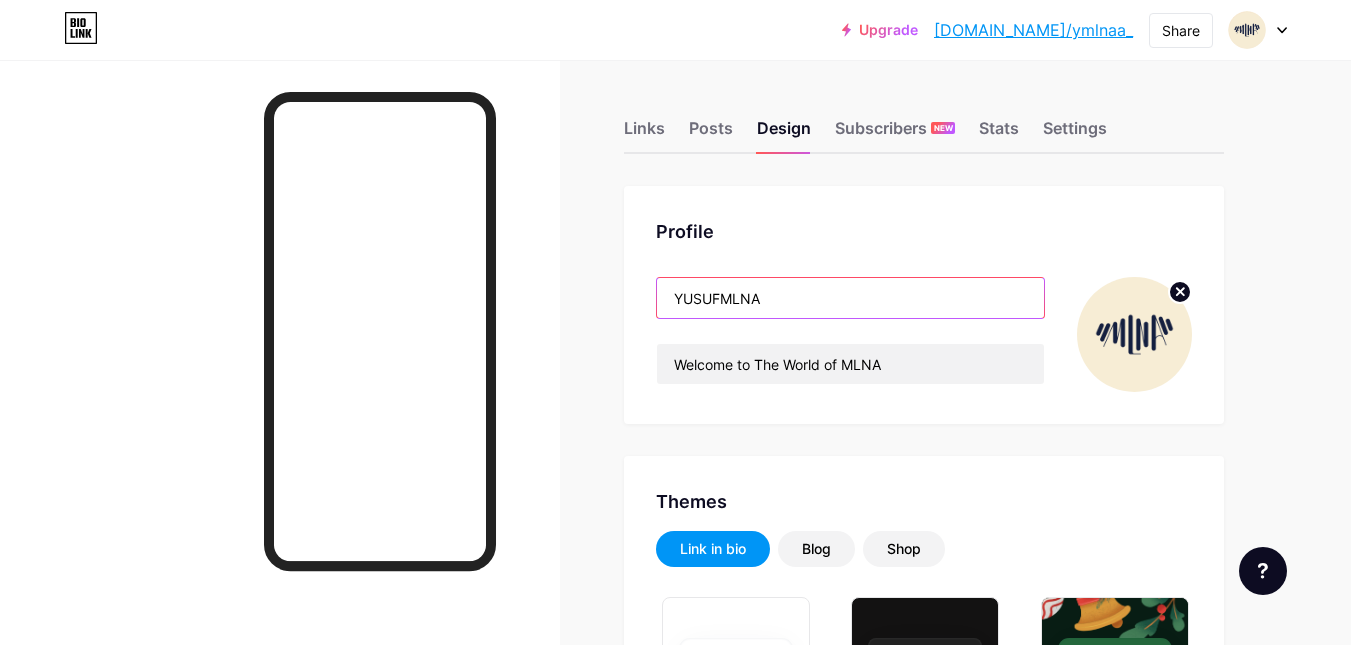 click on "YUSUFMLNA" at bounding box center [850, 298] 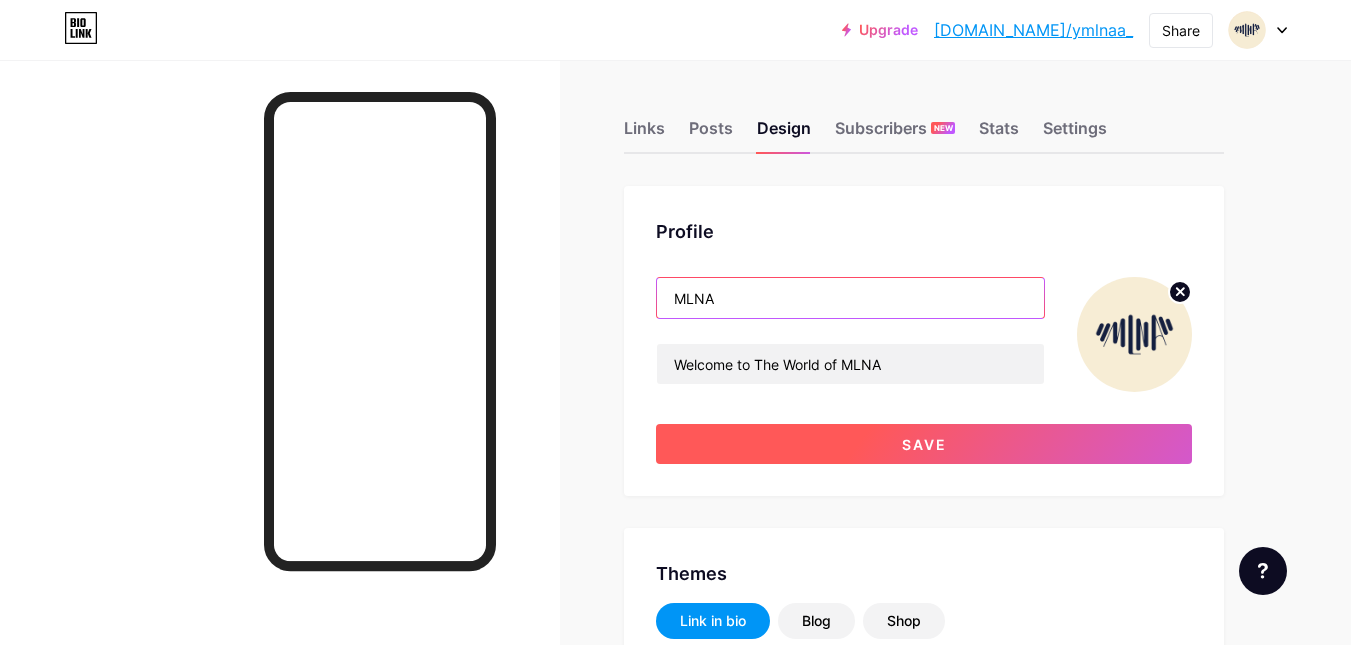 type on "MLNA" 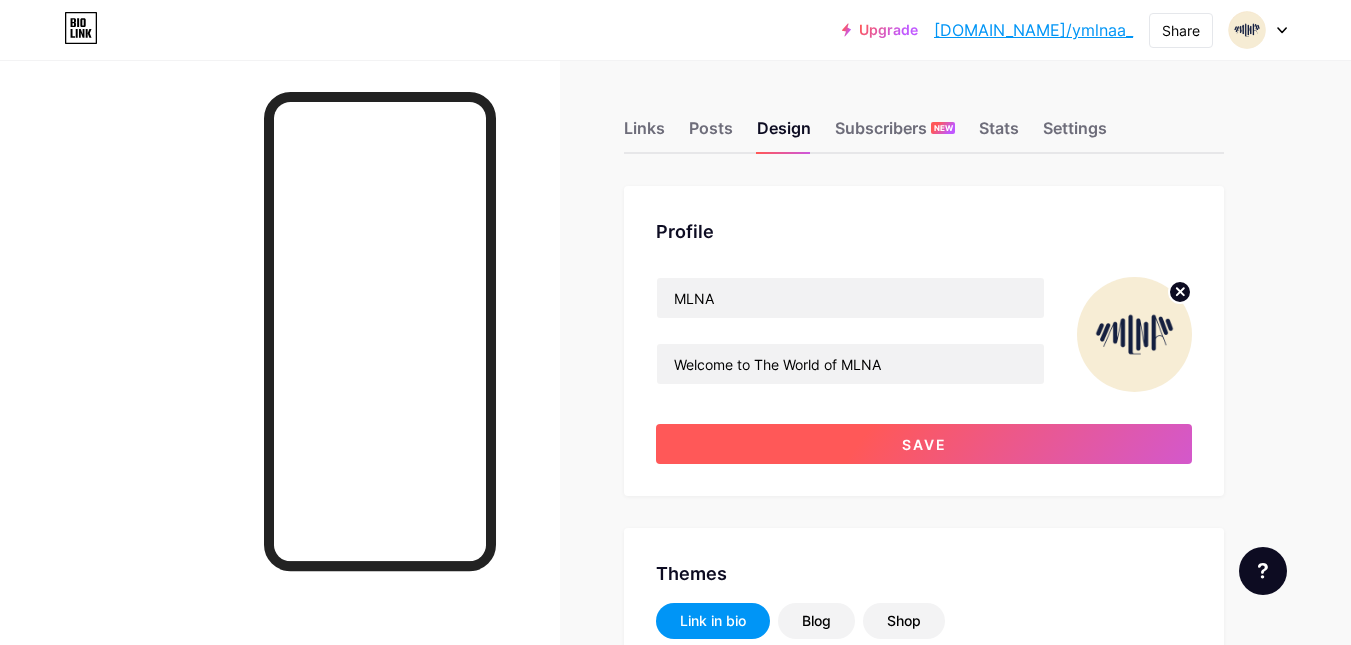 click on "Save" at bounding box center [924, 444] 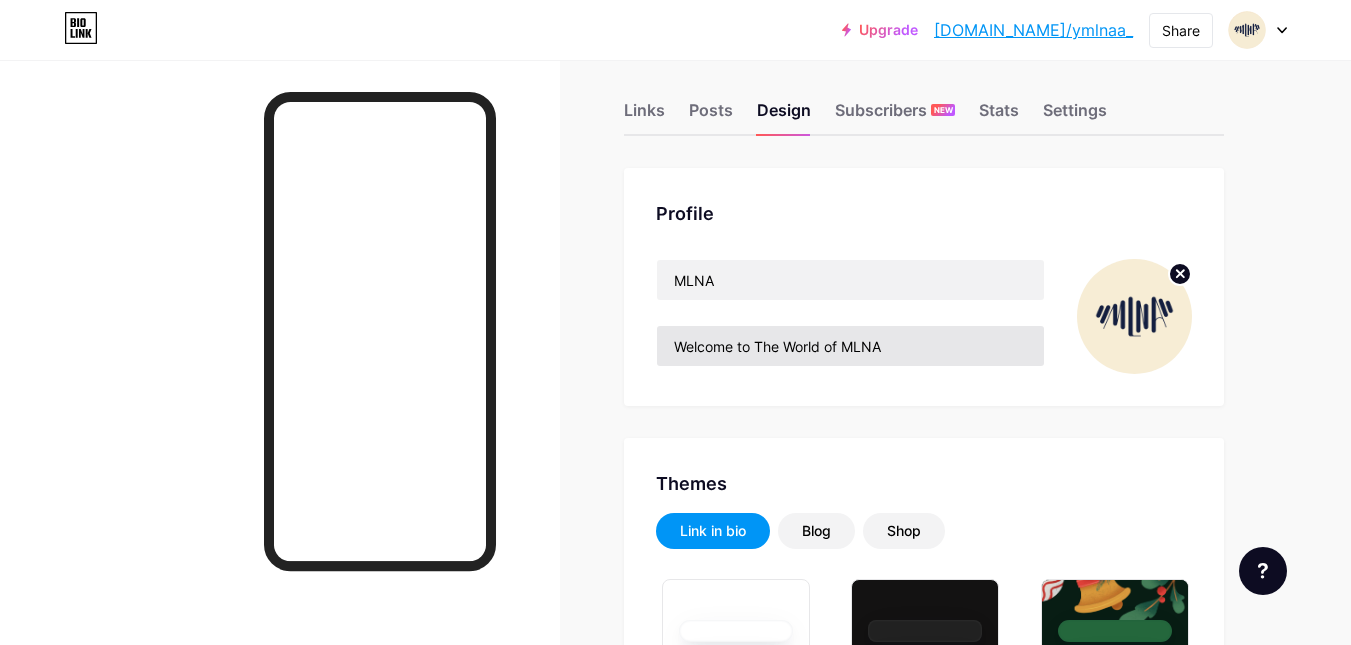 scroll, scrollTop: 0, scrollLeft: 0, axis: both 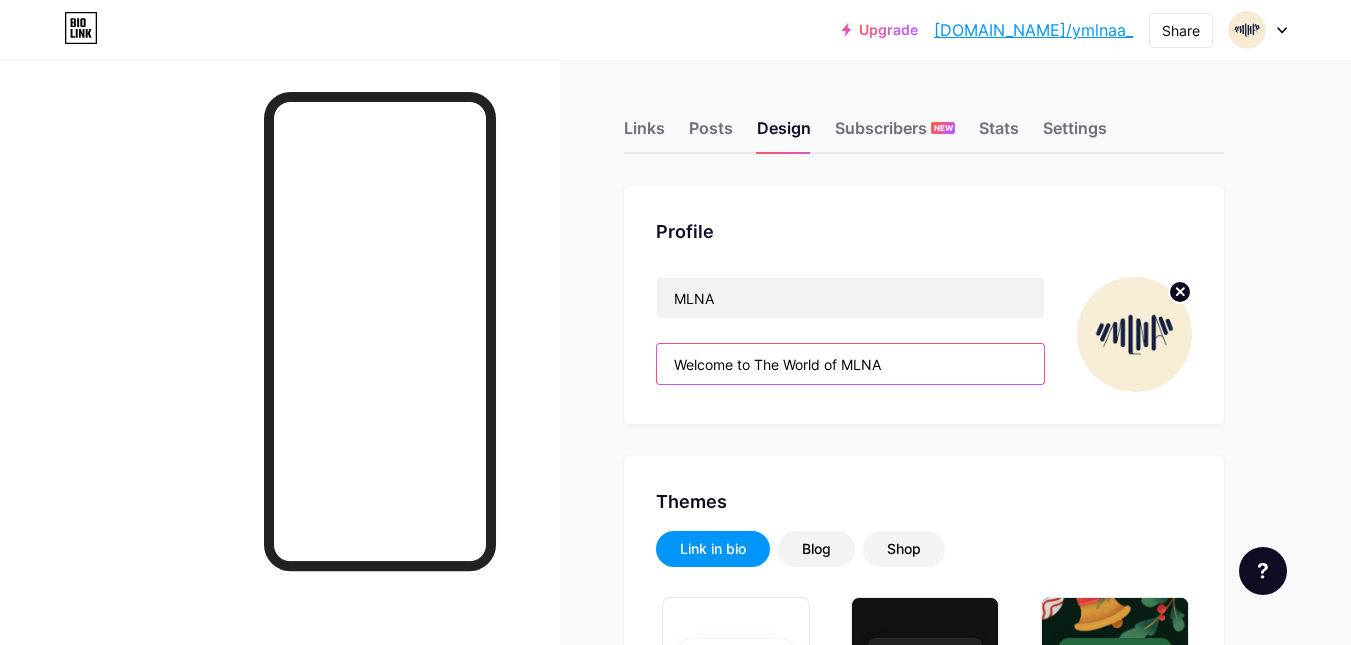click on "Welcome to The World of MLNA" at bounding box center (850, 364) 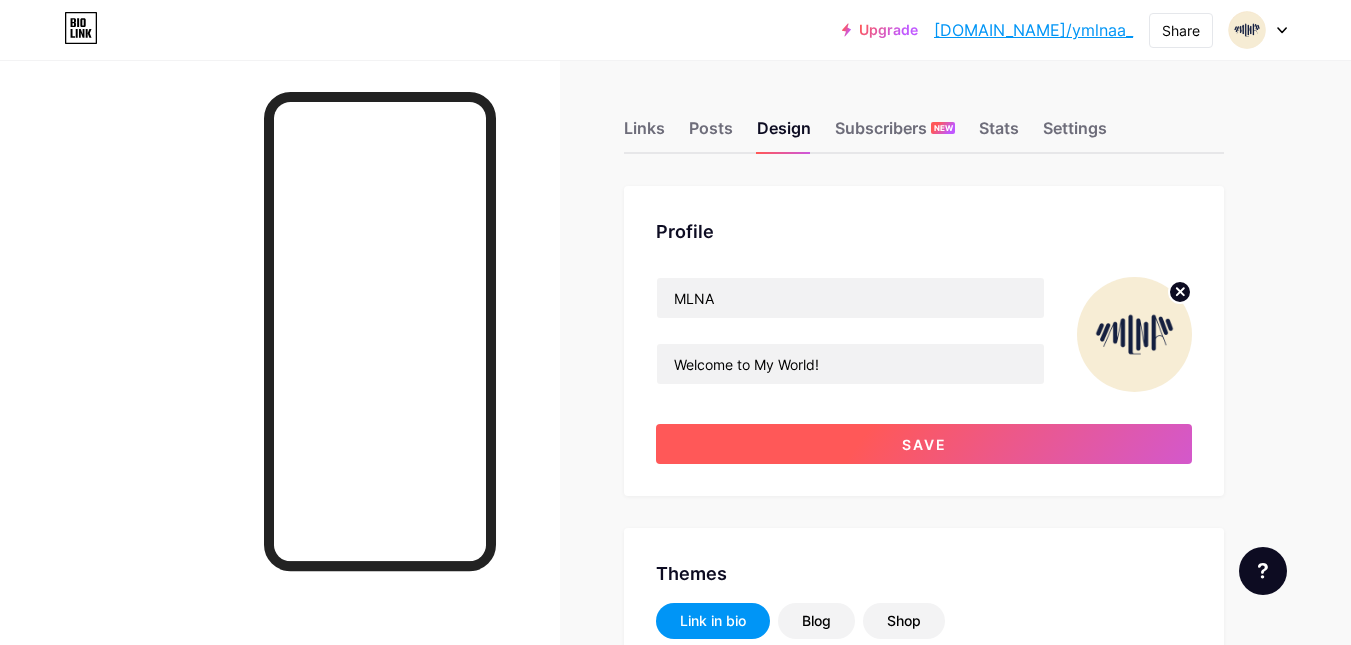 click on "Save" at bounding box center [924, 444] 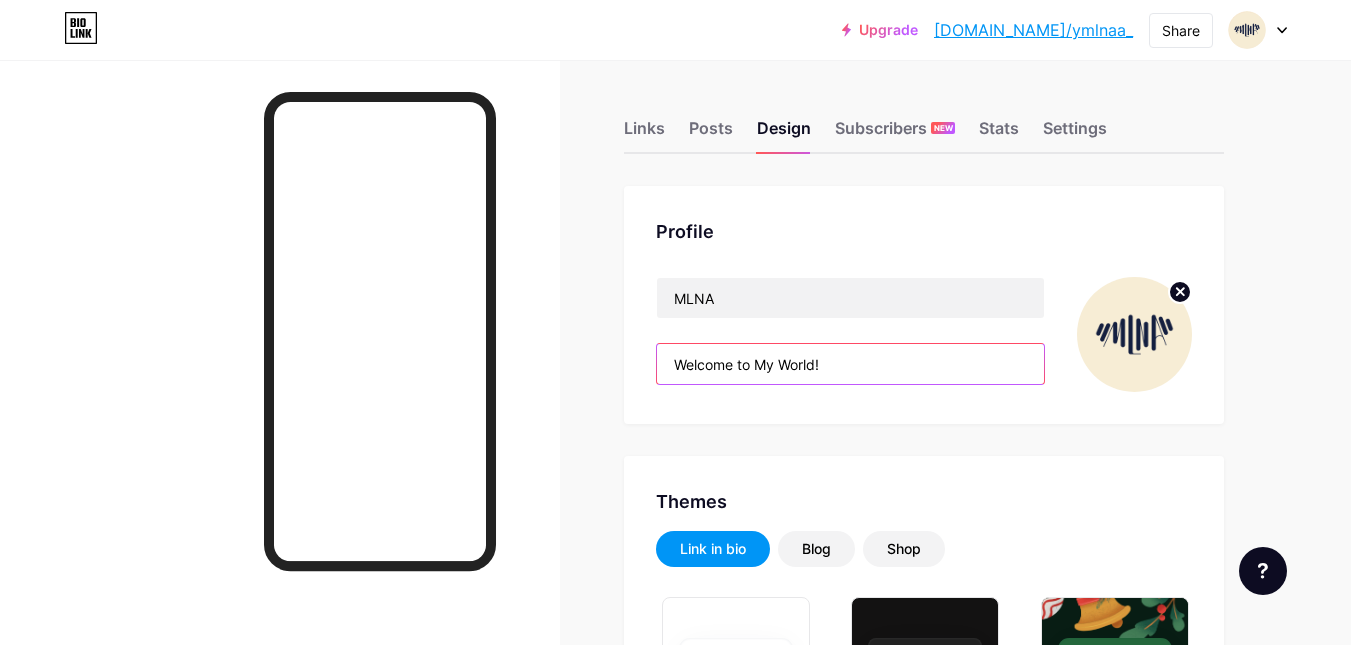 click on "Welcome to My World!" at bounding box center (850, 364) 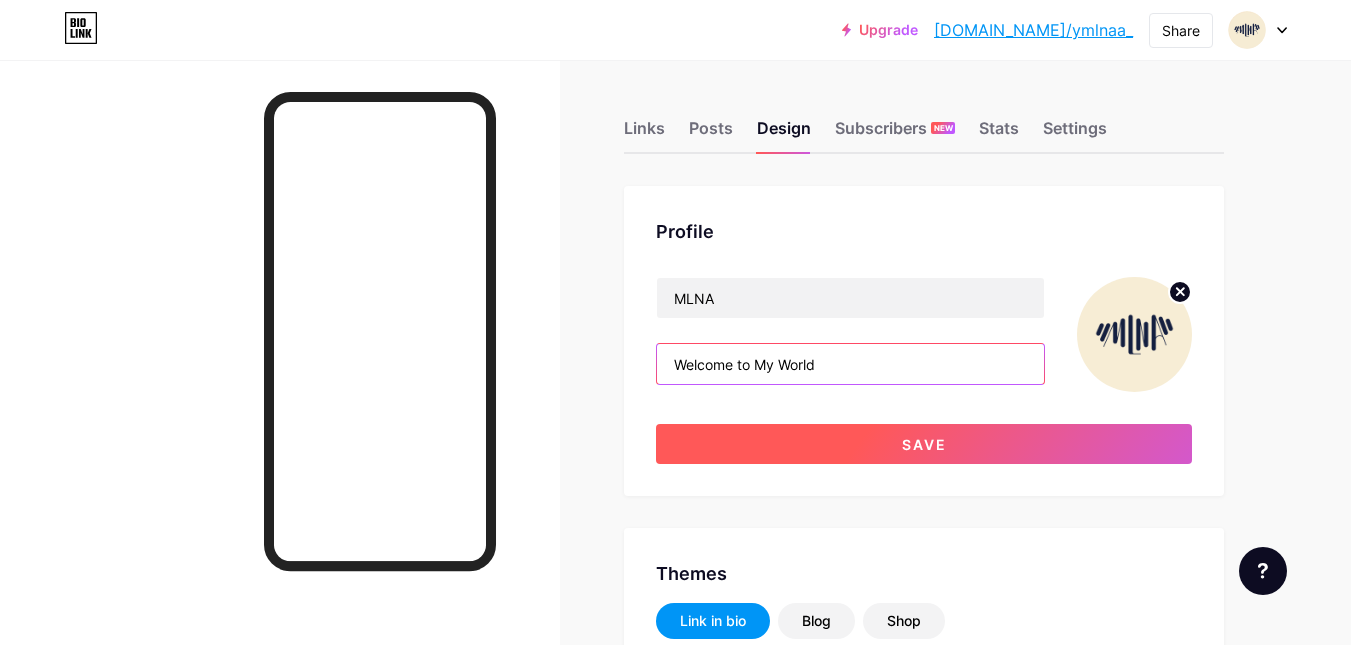 type on "Welcome to My World" 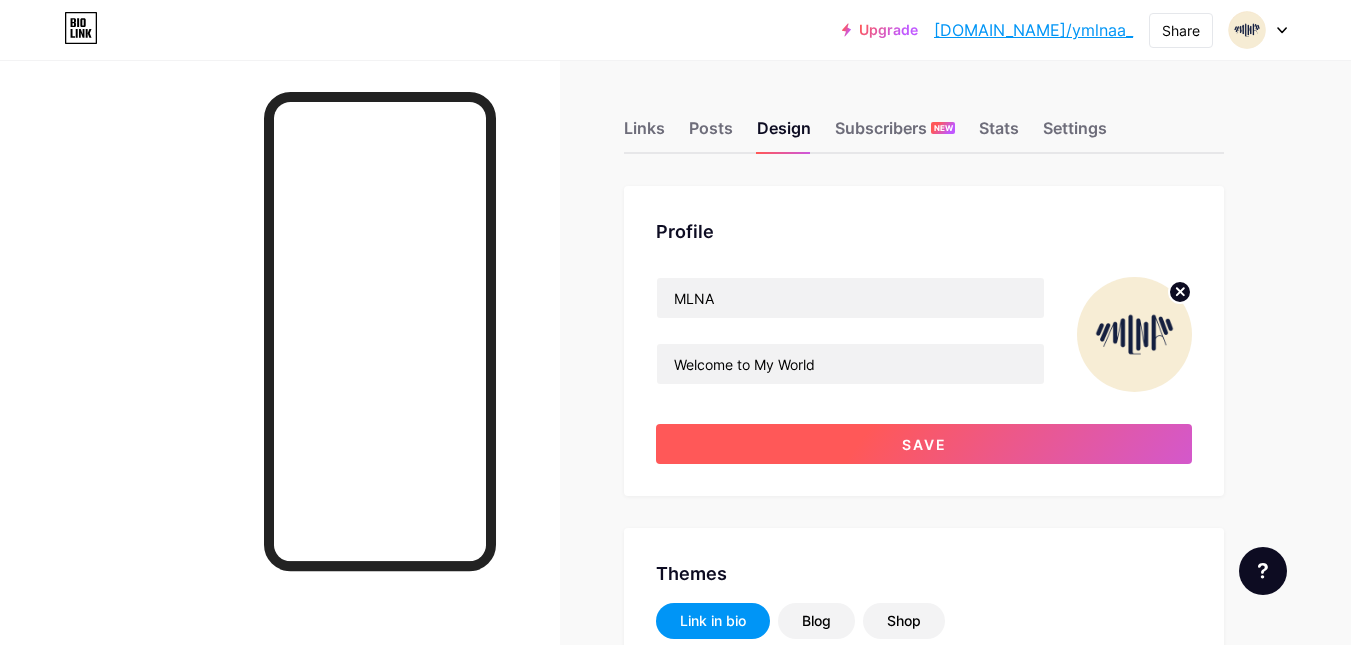click on "Save" at bounding box center [924, 444] 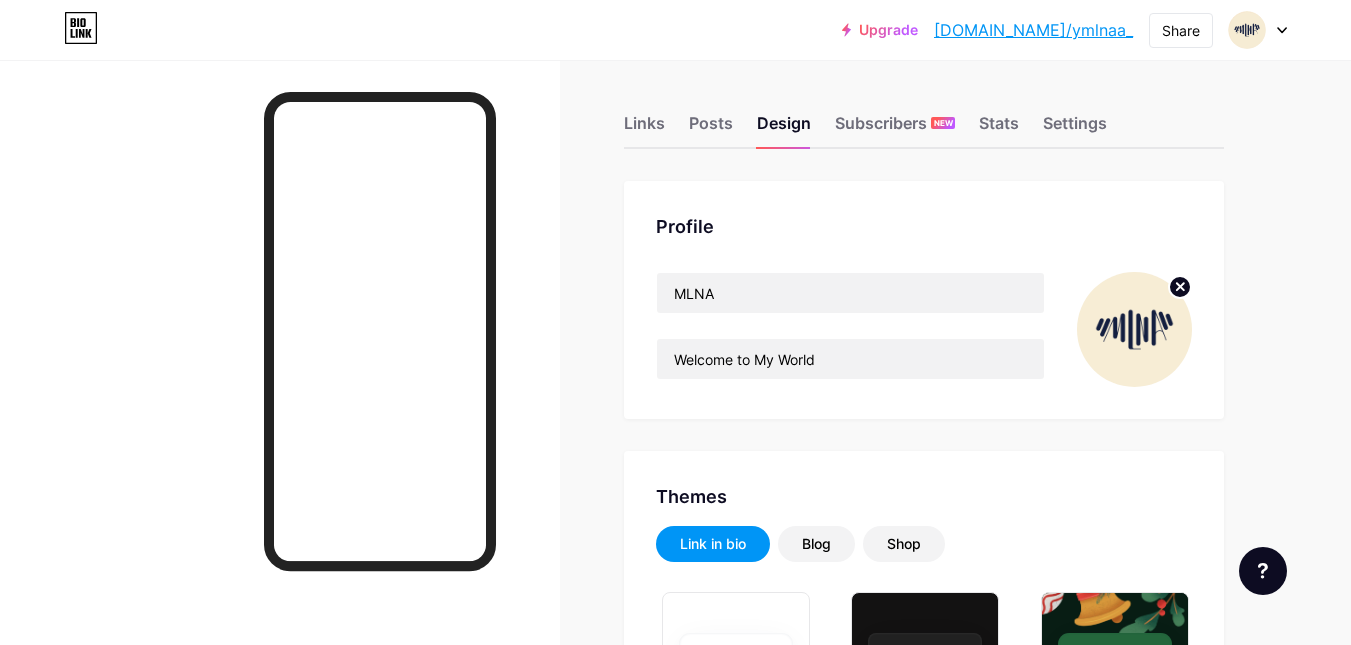 scroll, scrollTop: 0, scrollLeft: 0, axis: both 